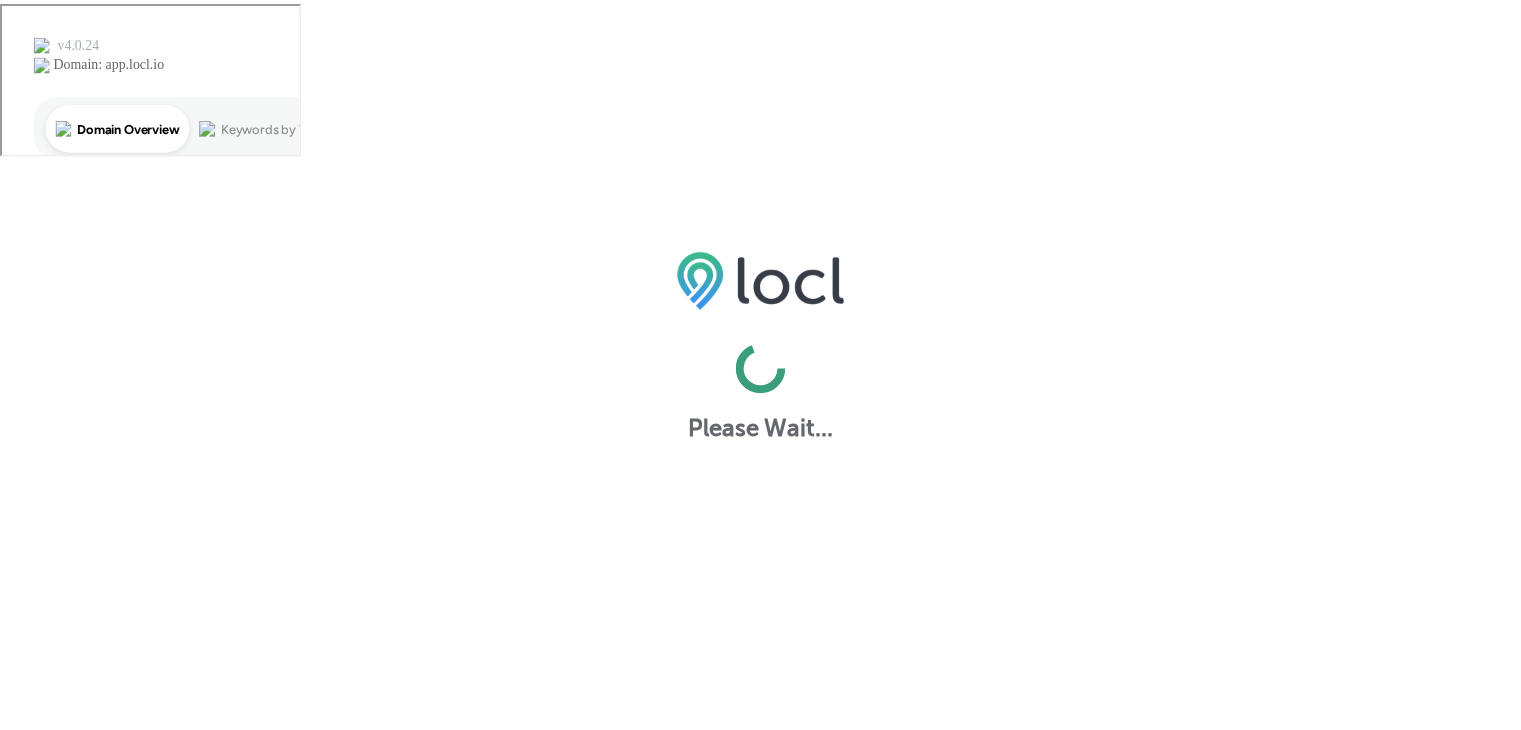 scroll, scrollTop: 0, scrollLeft: 0, axis: both 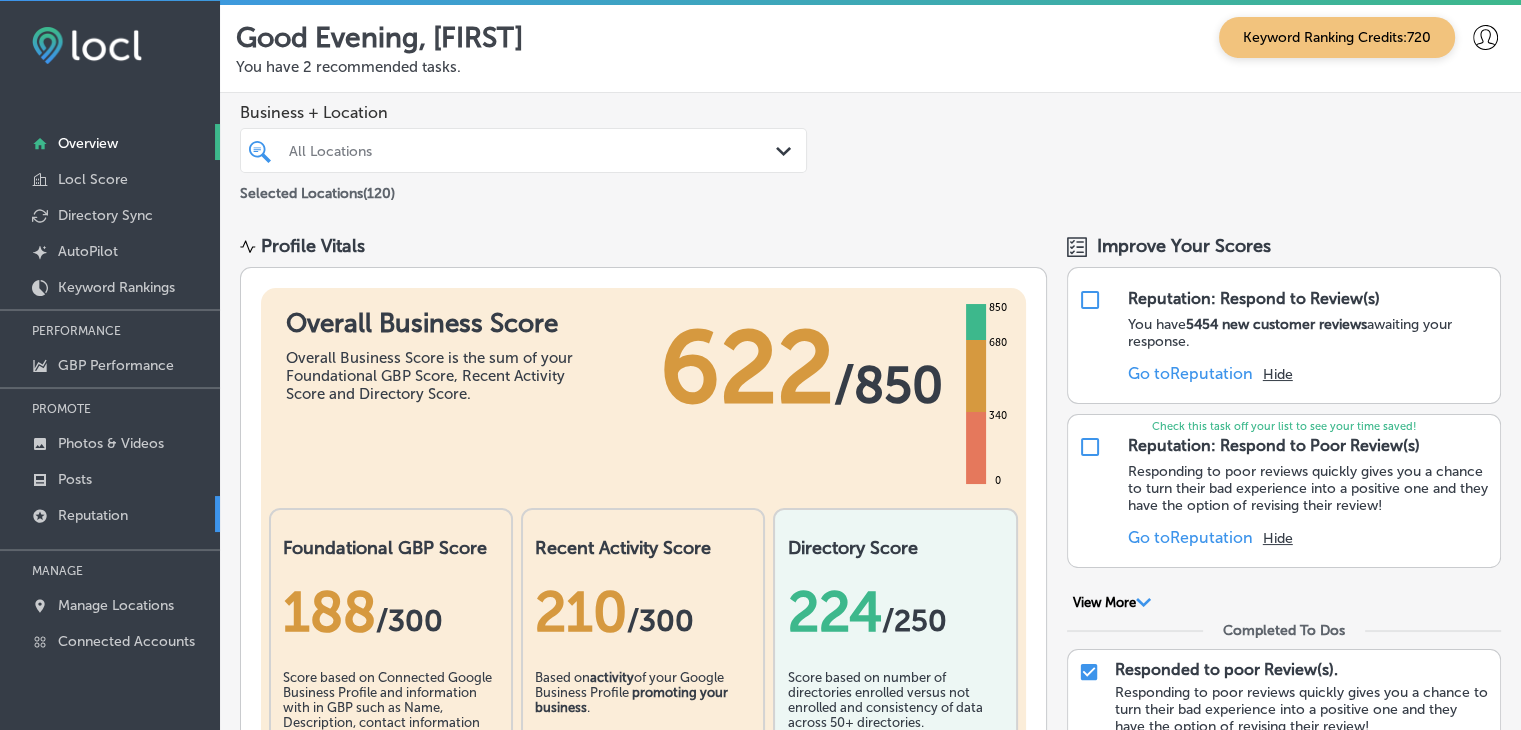 click on "Reputation" at bounding box center [110, 514] 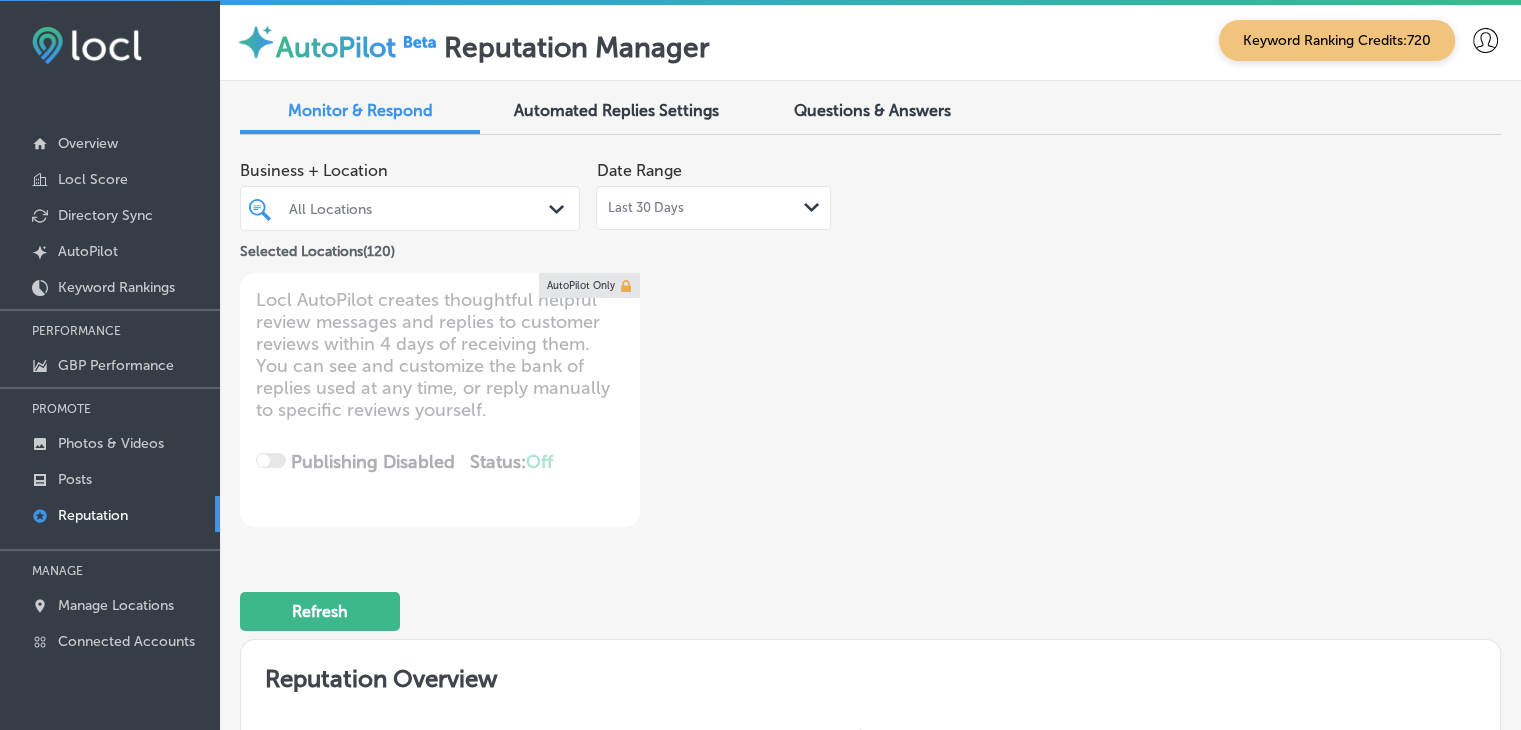 click on "Last 30 Days
Path
Created with Sketch." at bounding box center [713, 208] 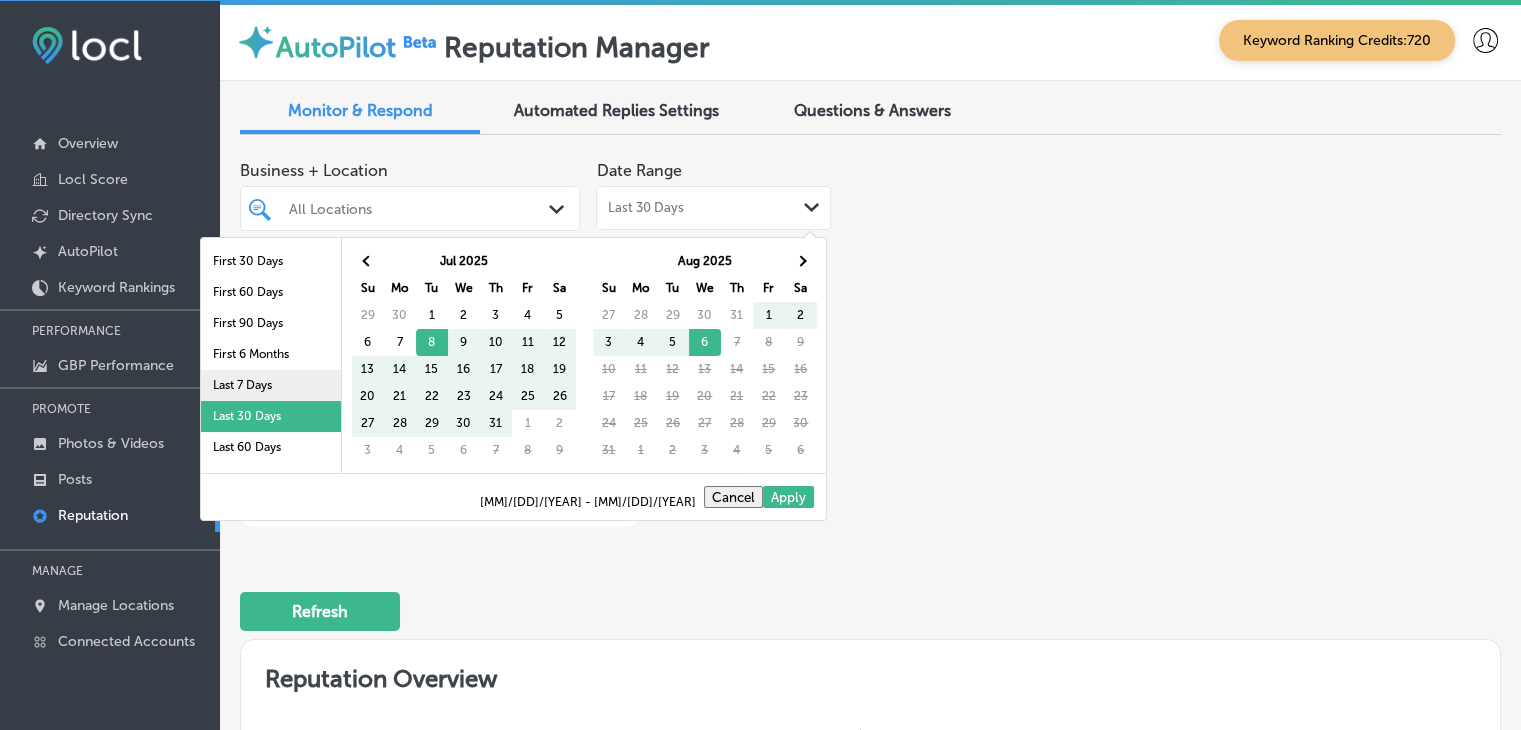 click on "Last 7 Days" at bounding box center (271, 385) 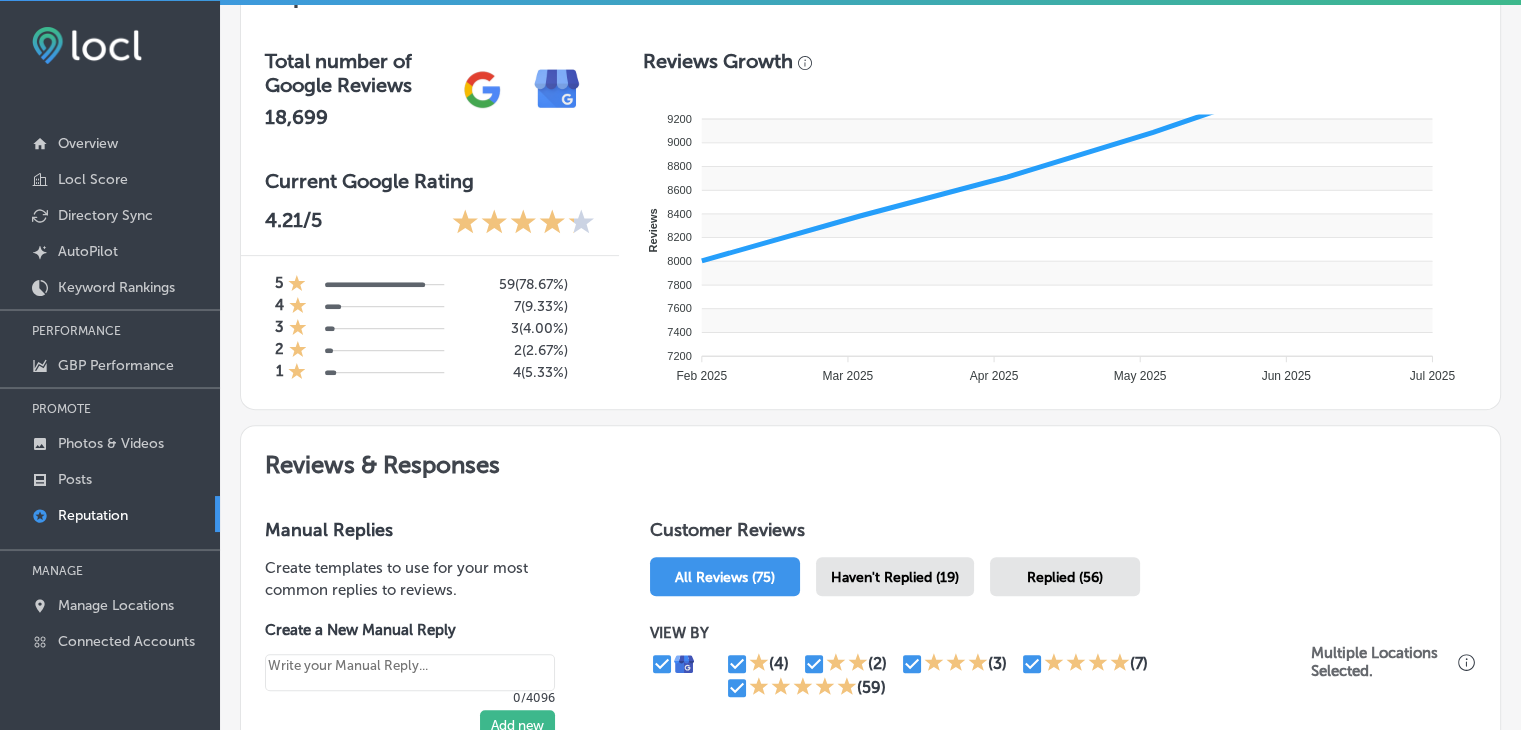 scroll, scrollTop: 900, scrollLeft: 0, axis: vertical 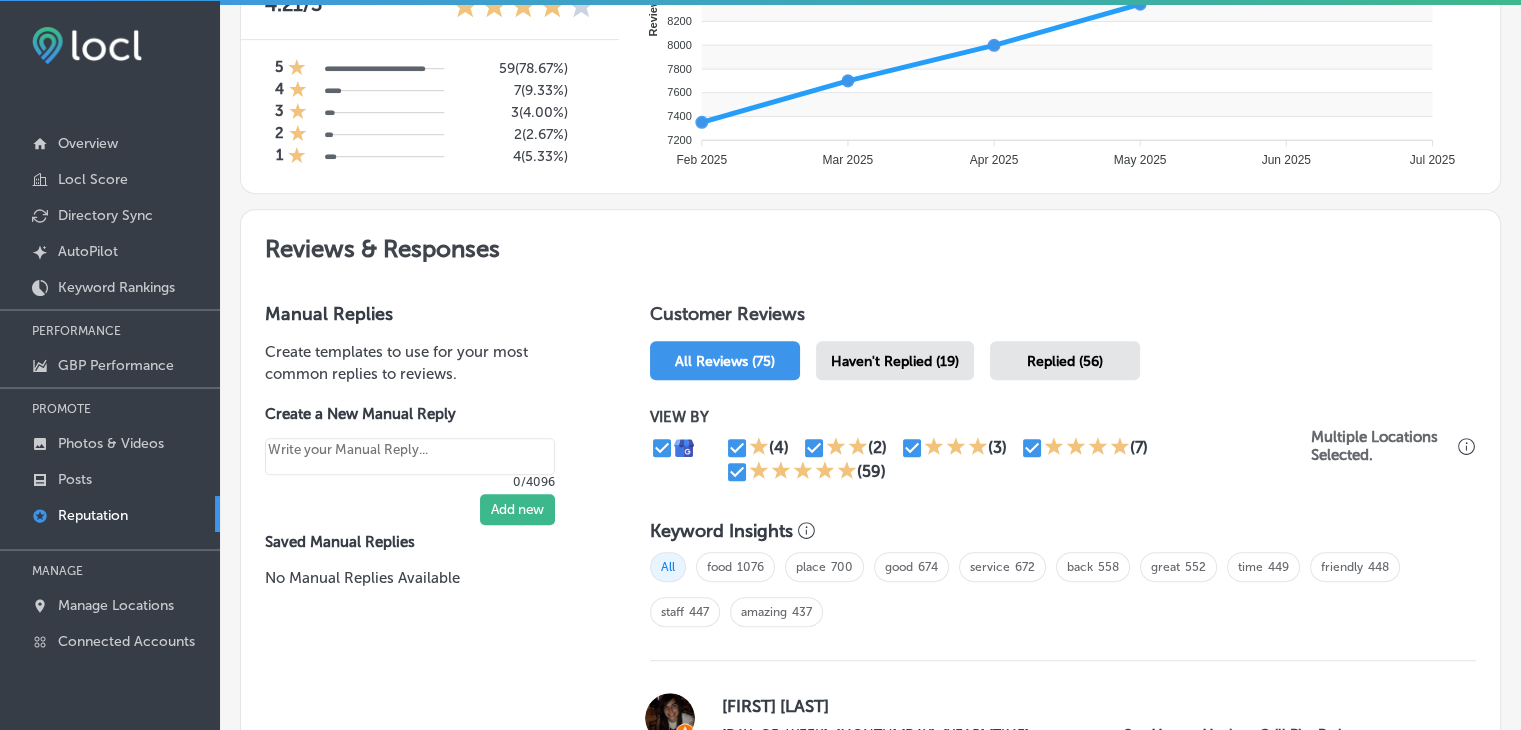 click on "Haven't Replied (19)" at bounding box center (895, 361) 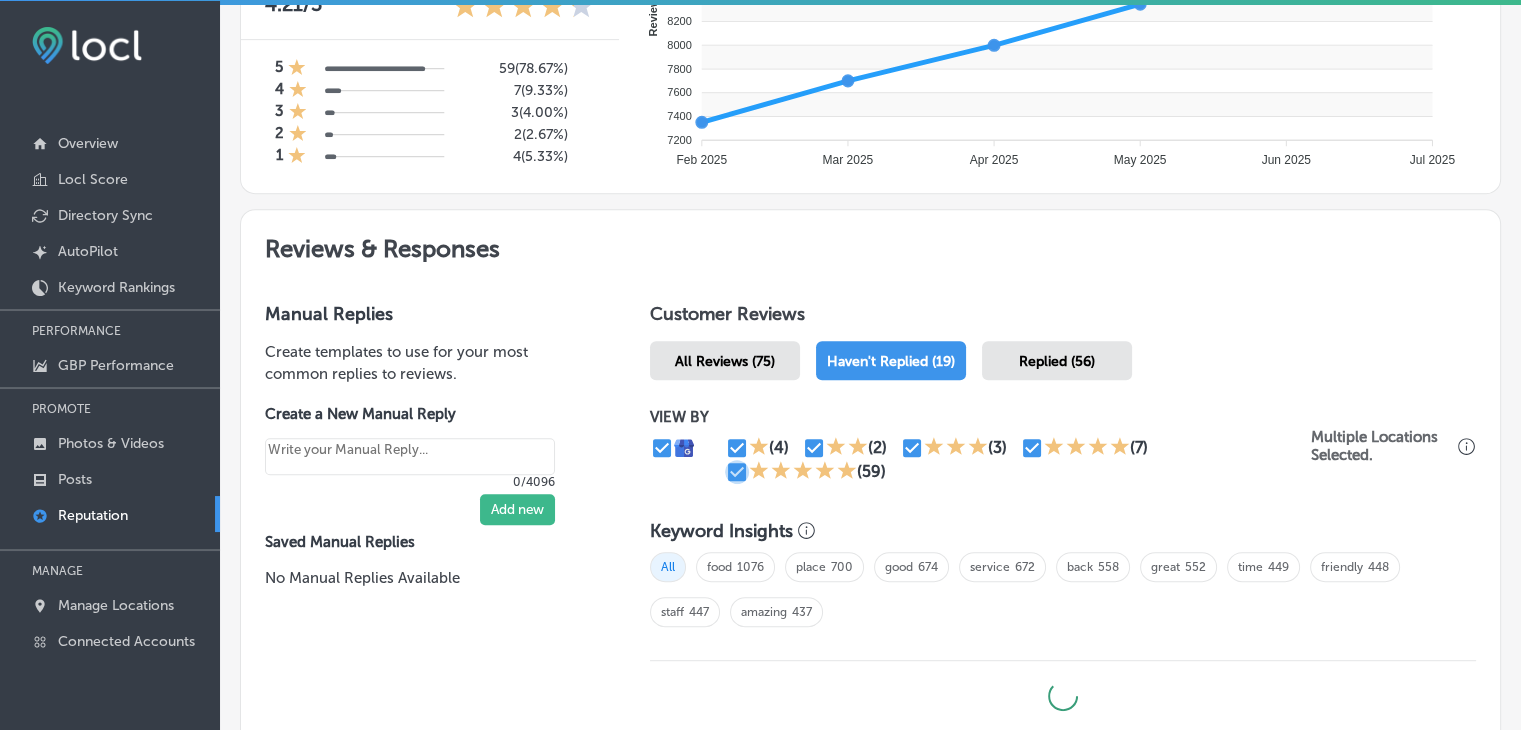 click at bounding box center (737, 472) 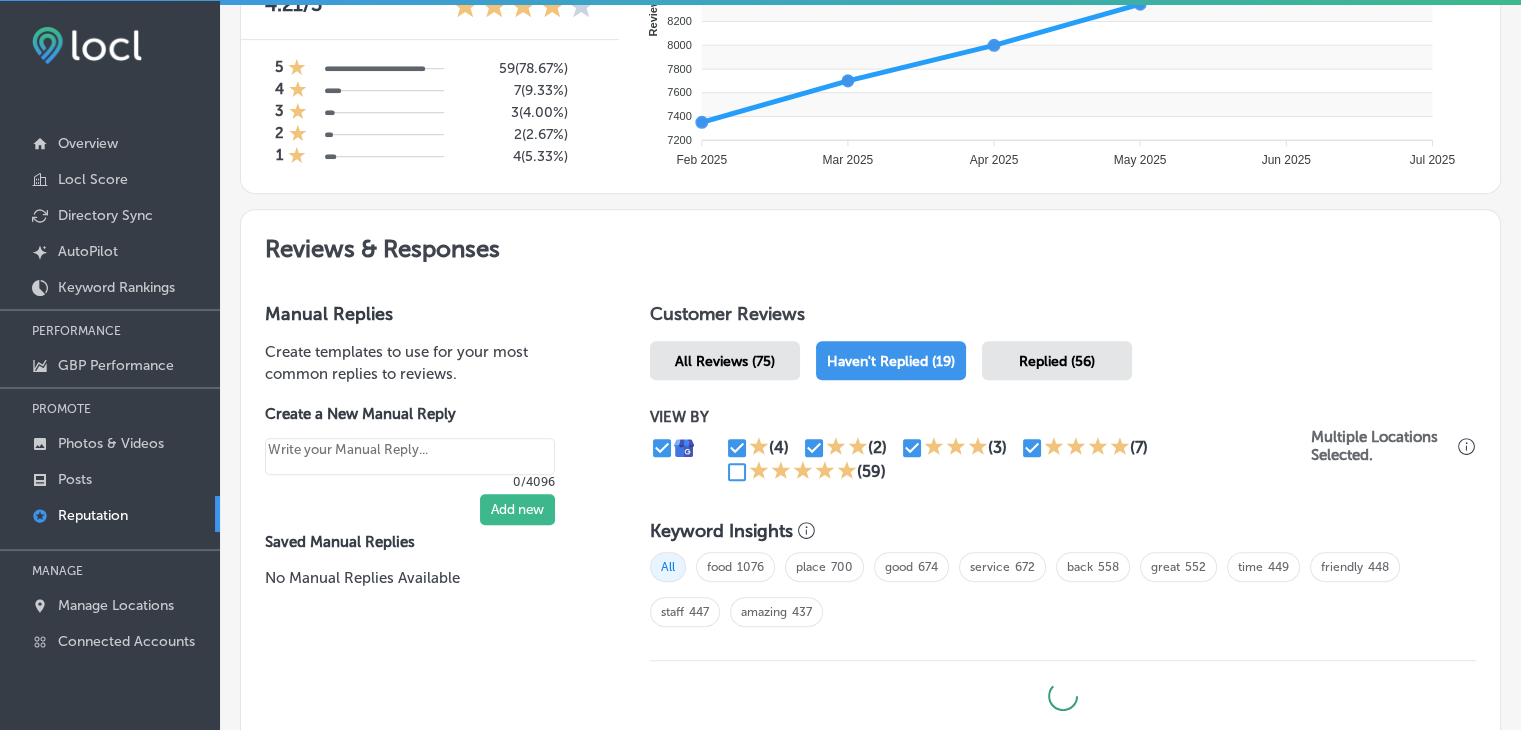 type on "x" 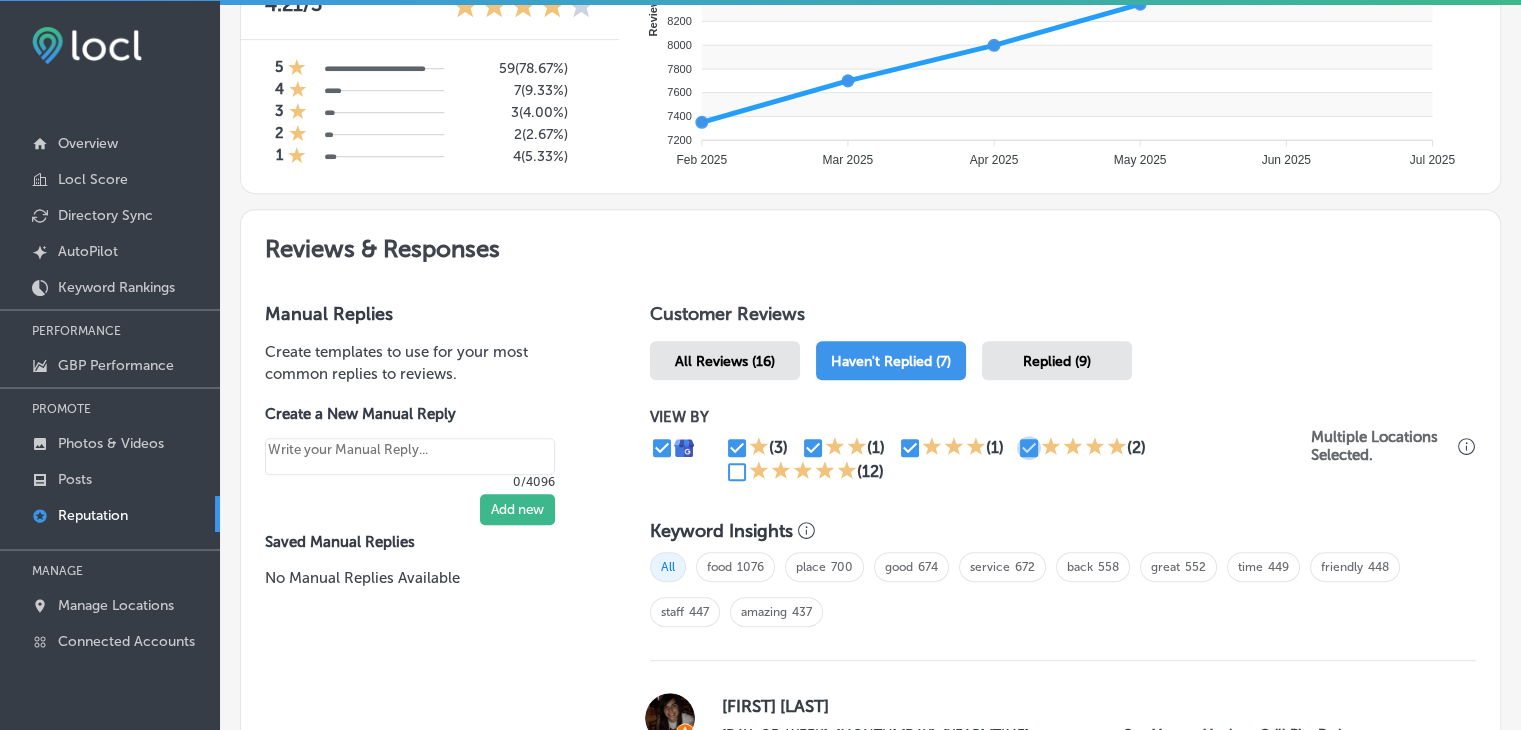 click at bounding box center (1029, 448) 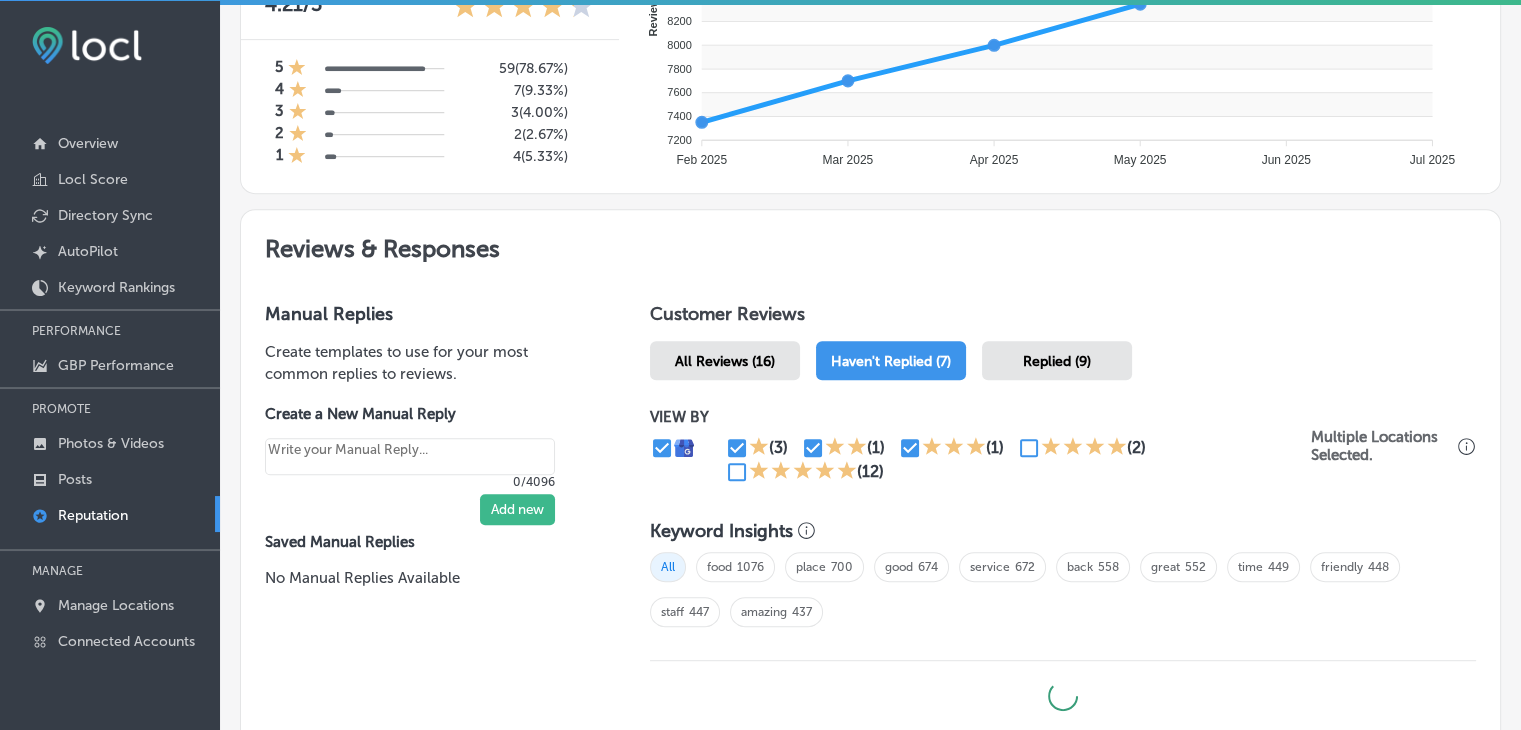 type on "x" 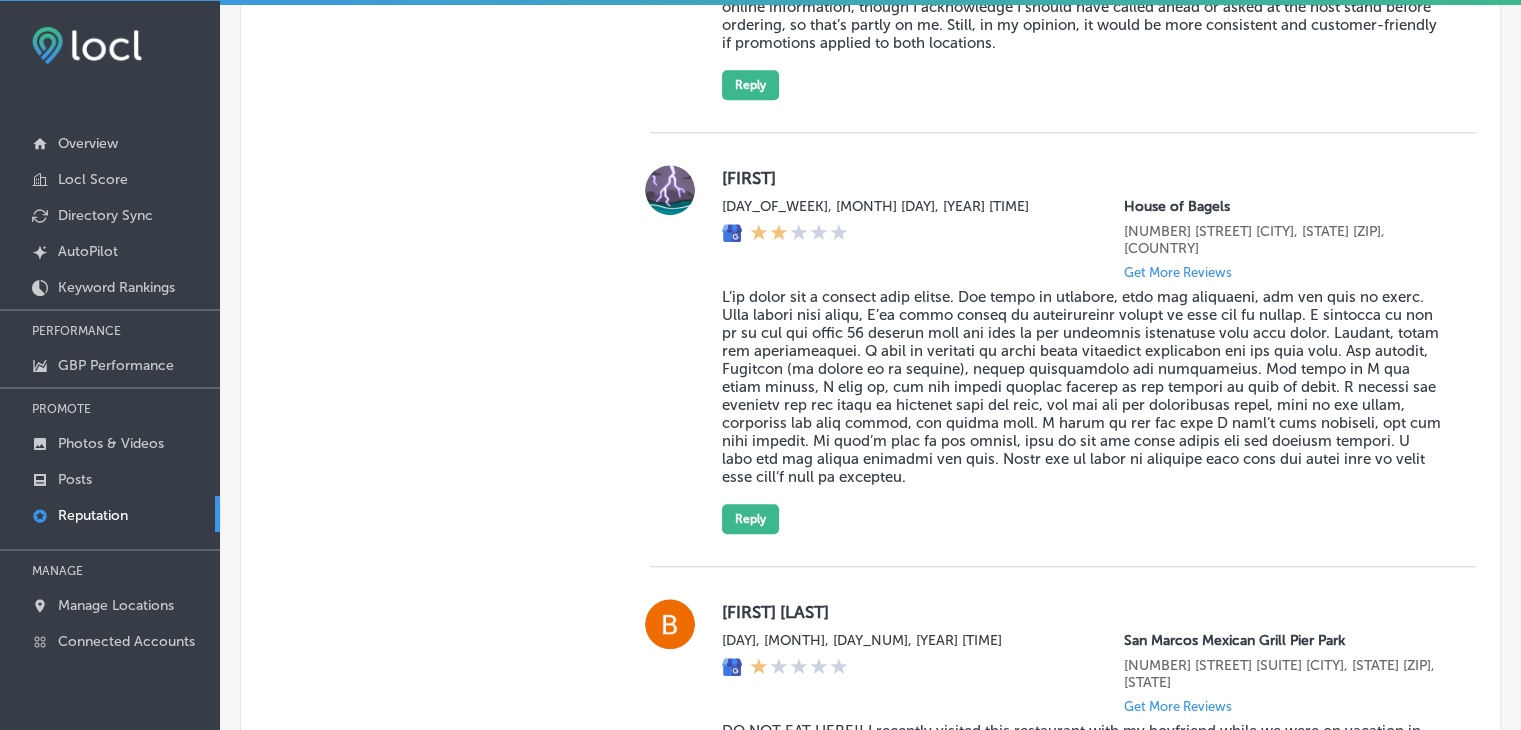 scroll, scrollTop: 1290, scrollLeft: 0, axis: vertical 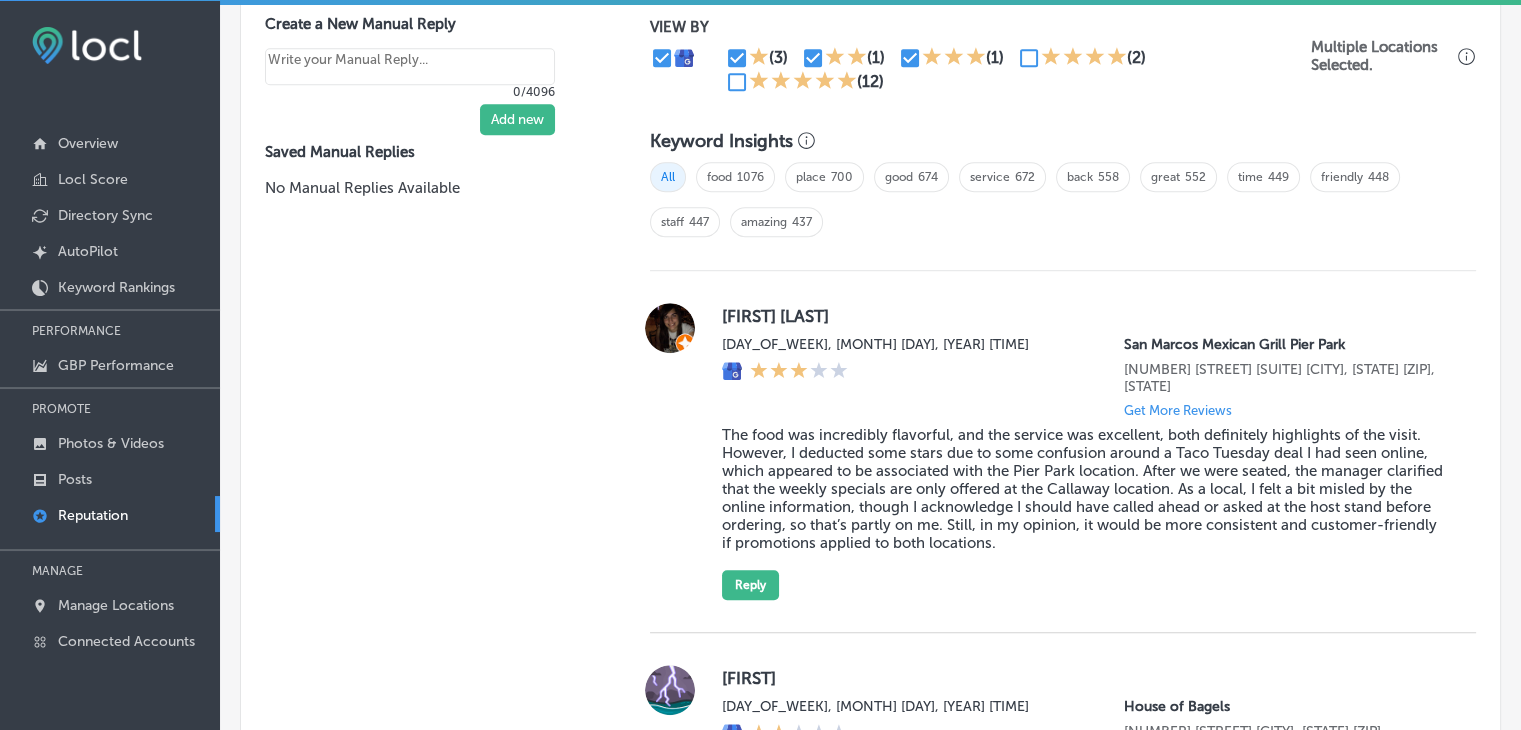 click on "VIEW BY (3) (1) (1) (2) (12)" at bounding box center (980, 56) 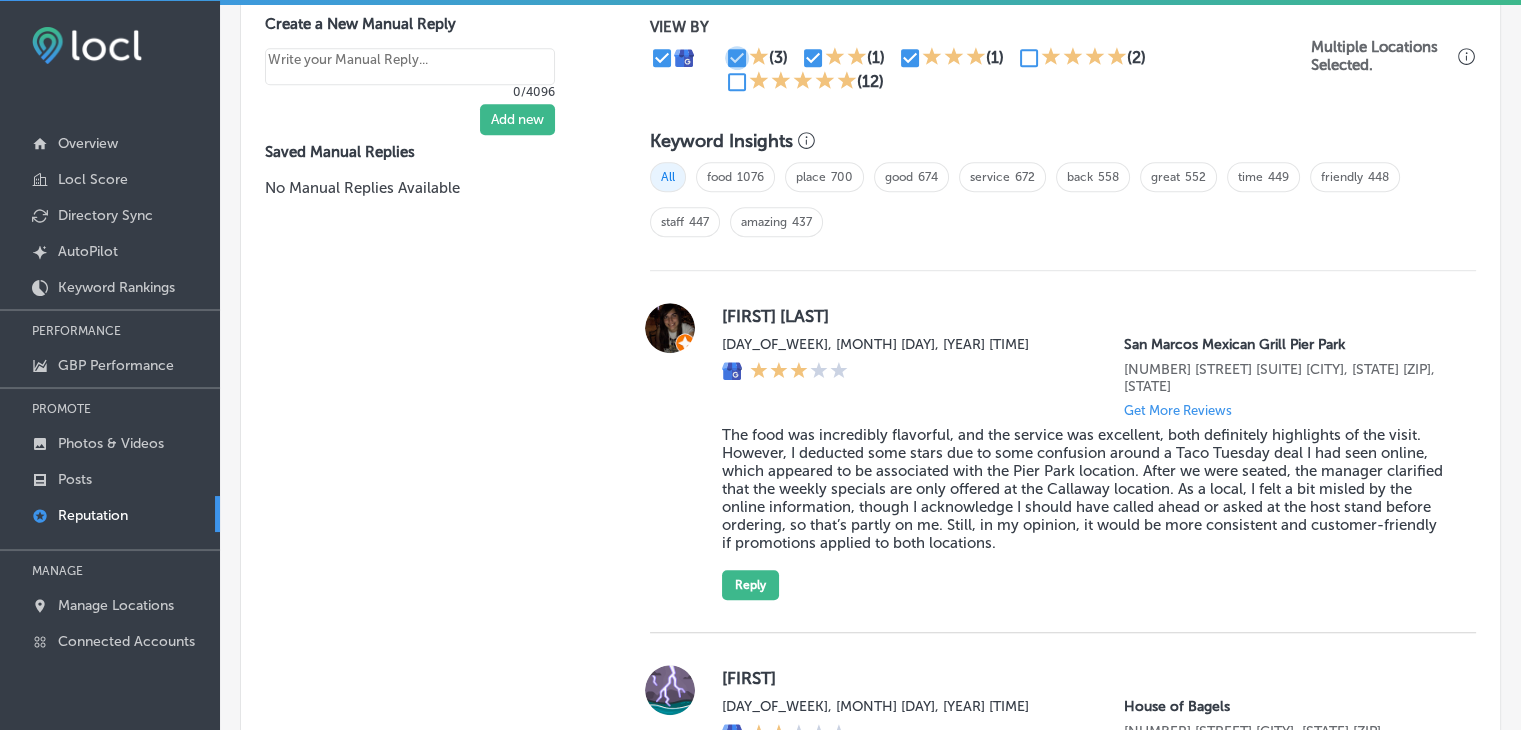 click at bounding box center [737, 58] 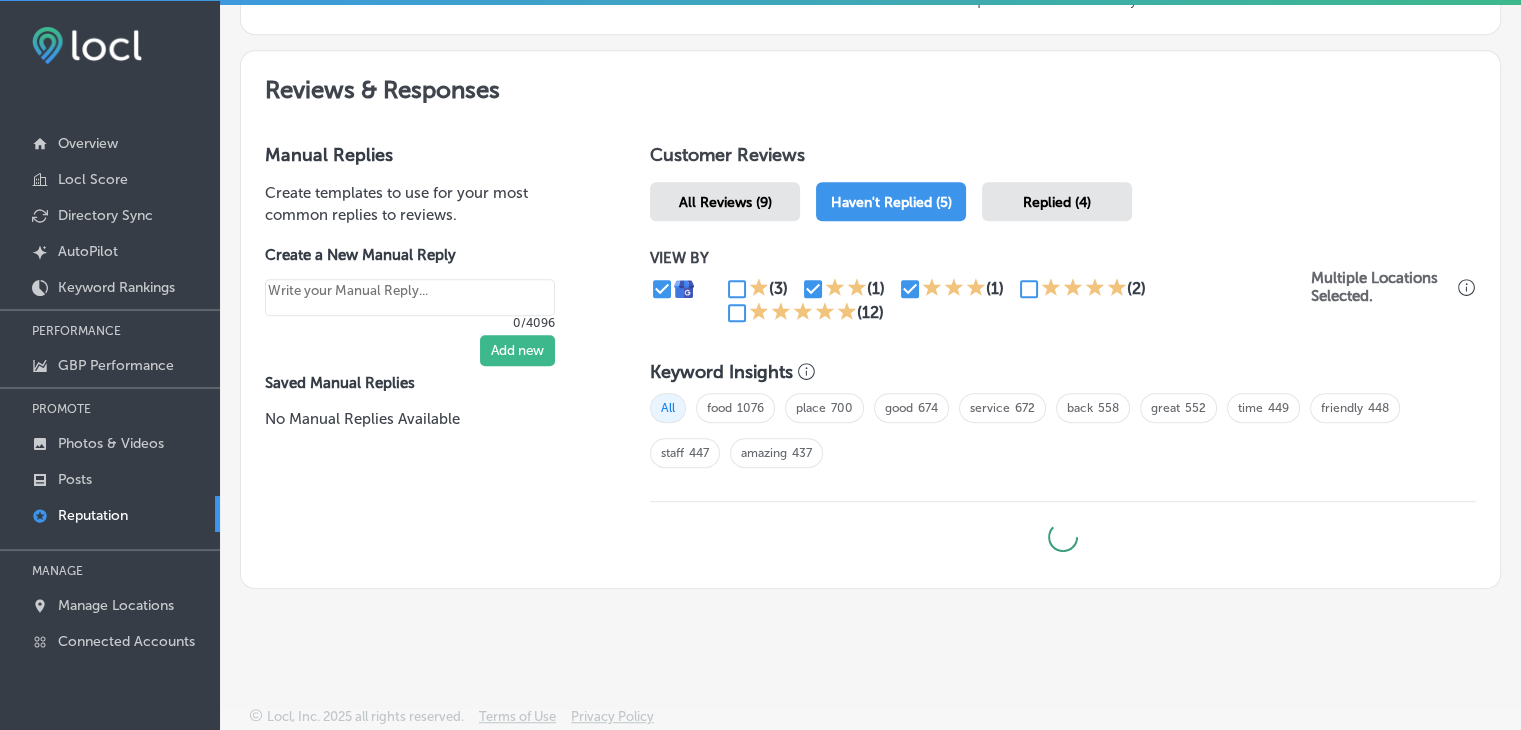 type on "x" 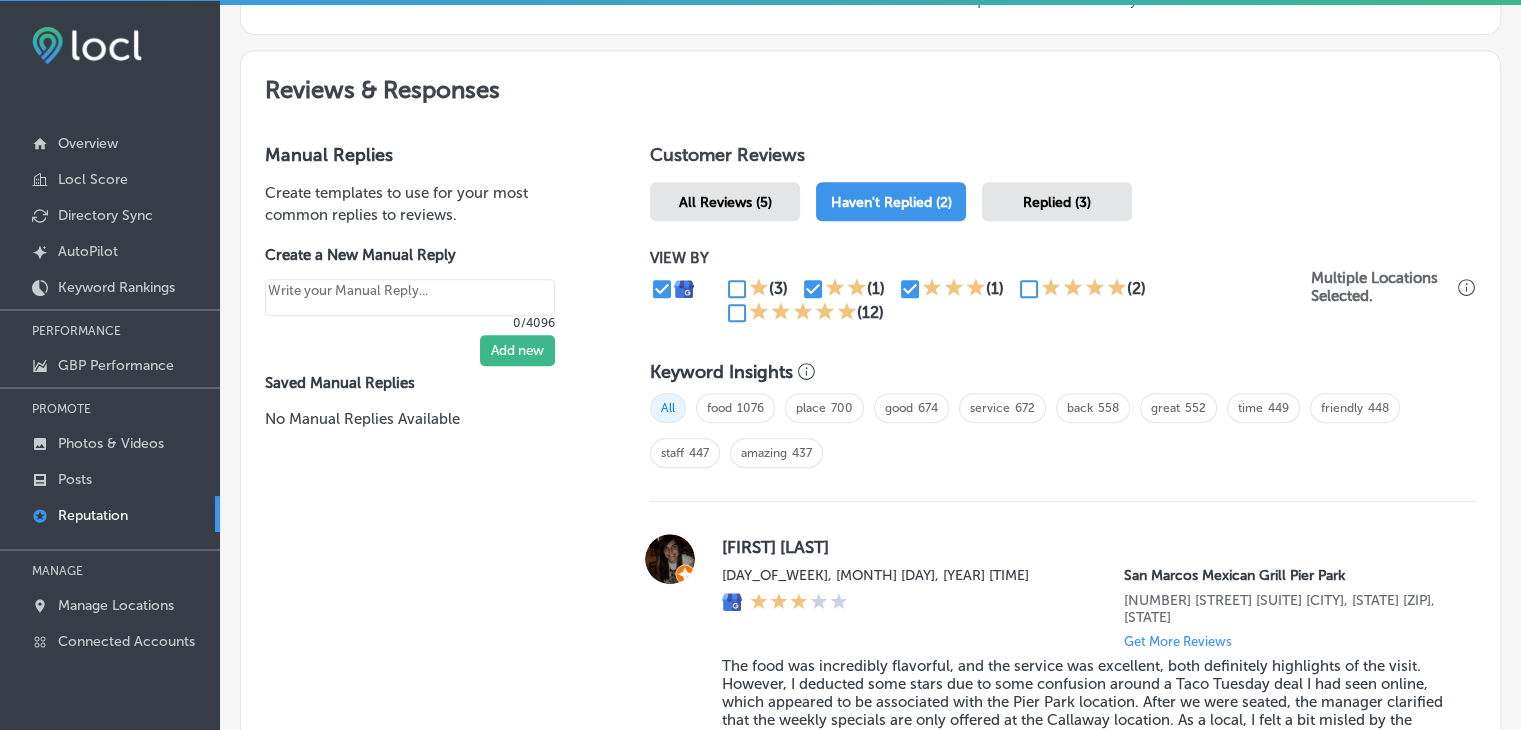 scroll, scrollTop: 1290, scrollLeft: 0, axis: vertical 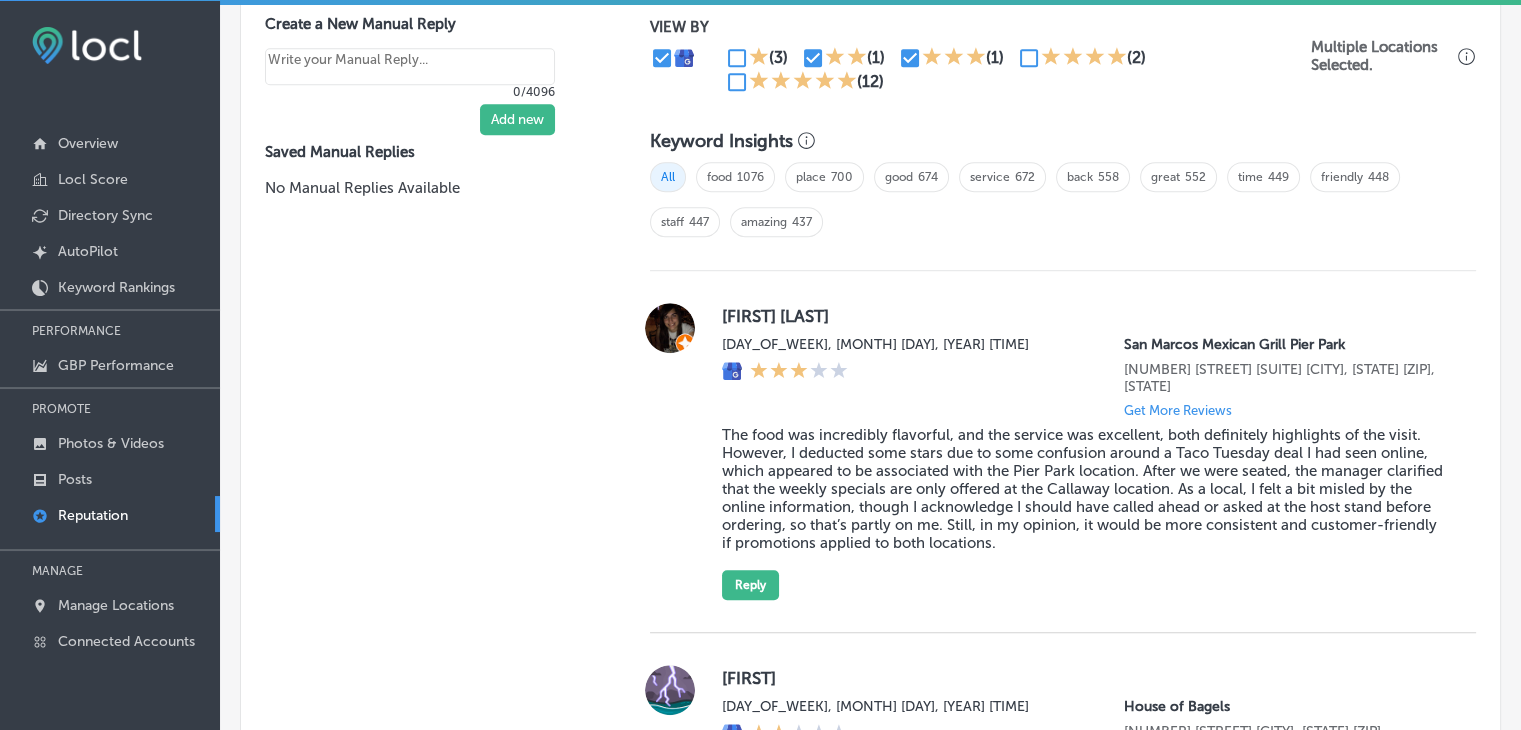 click on "[PERSON_NAME] [DAY_OF_WEEK], [MONTH] [DAY], [YEAR] [TIME] [BUSINESS_NAME] [NUMBER] [STREET] [SUITE] [CITY], [STATE] [POSTAL_CODE], [COUNTRY] Get More Reviews The food was incredibly flavorful, and the service was excellent, both definitely highlights of the visit. However, I deducted some stars due to some confusion around a Taco Tuesday deal I had seen online, which appeared to be associated with the Pier Park location. After we were seated, the manager clarified that the weekly specials are only offered at the Callaway location.
As a local, I felt a bit misled by the online information, though I acknowledge I should have called ahead or asked at the host stand before ordering, so that’s partly on me. Still, in my opinion, it would be more consistent and customer-friendly if promotions applied to both locations. Reply" at bounding box center [1063, 452] 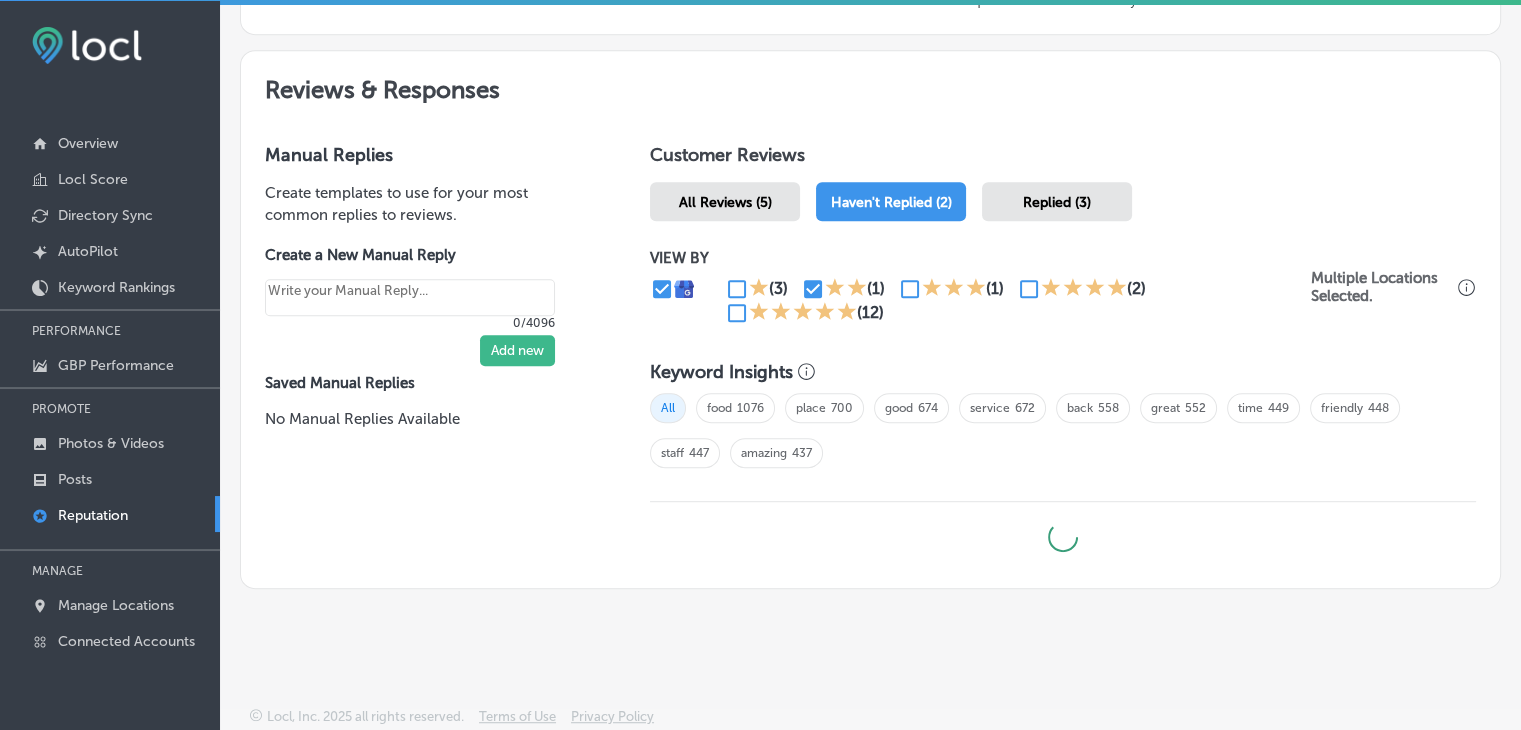 type on "x" 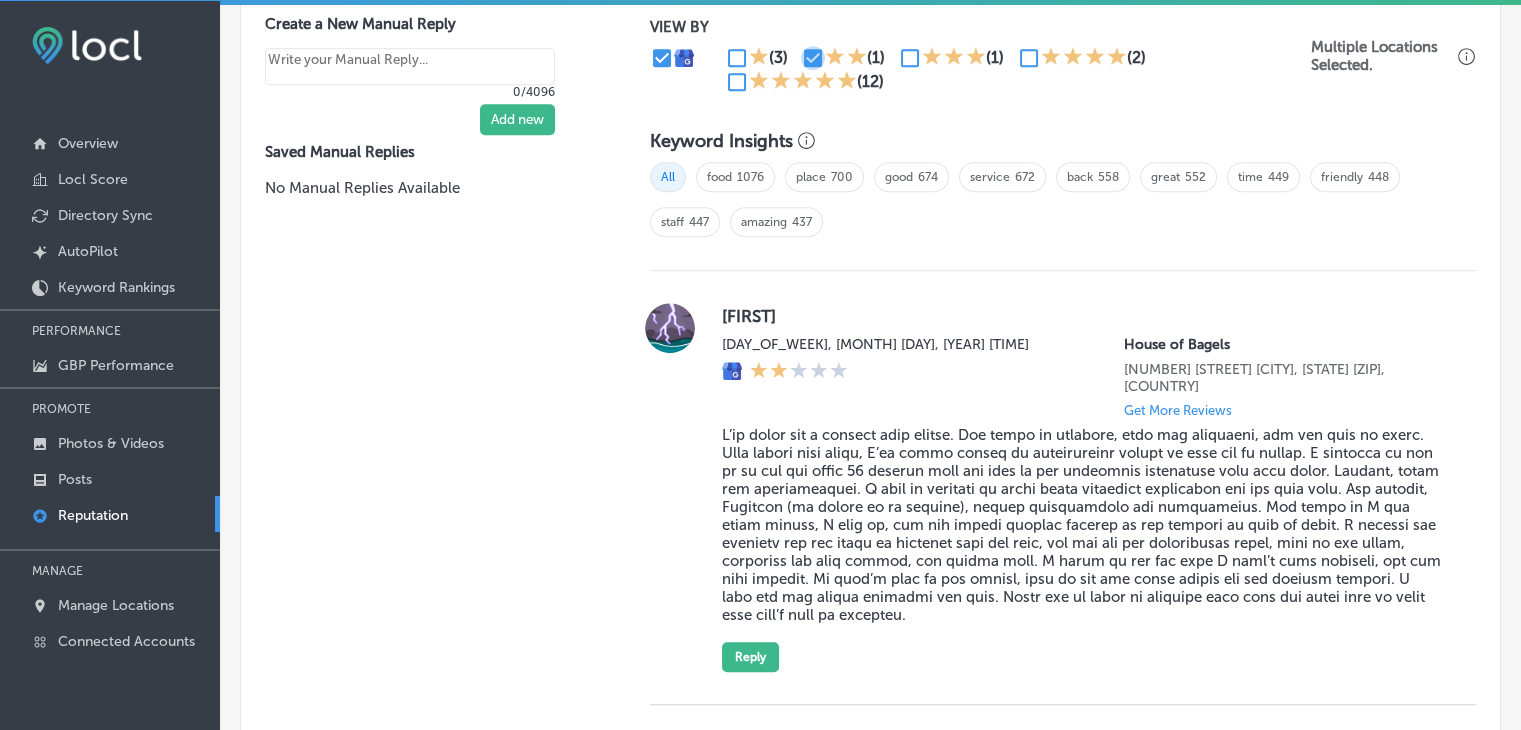click at bounding box center [813, 58] 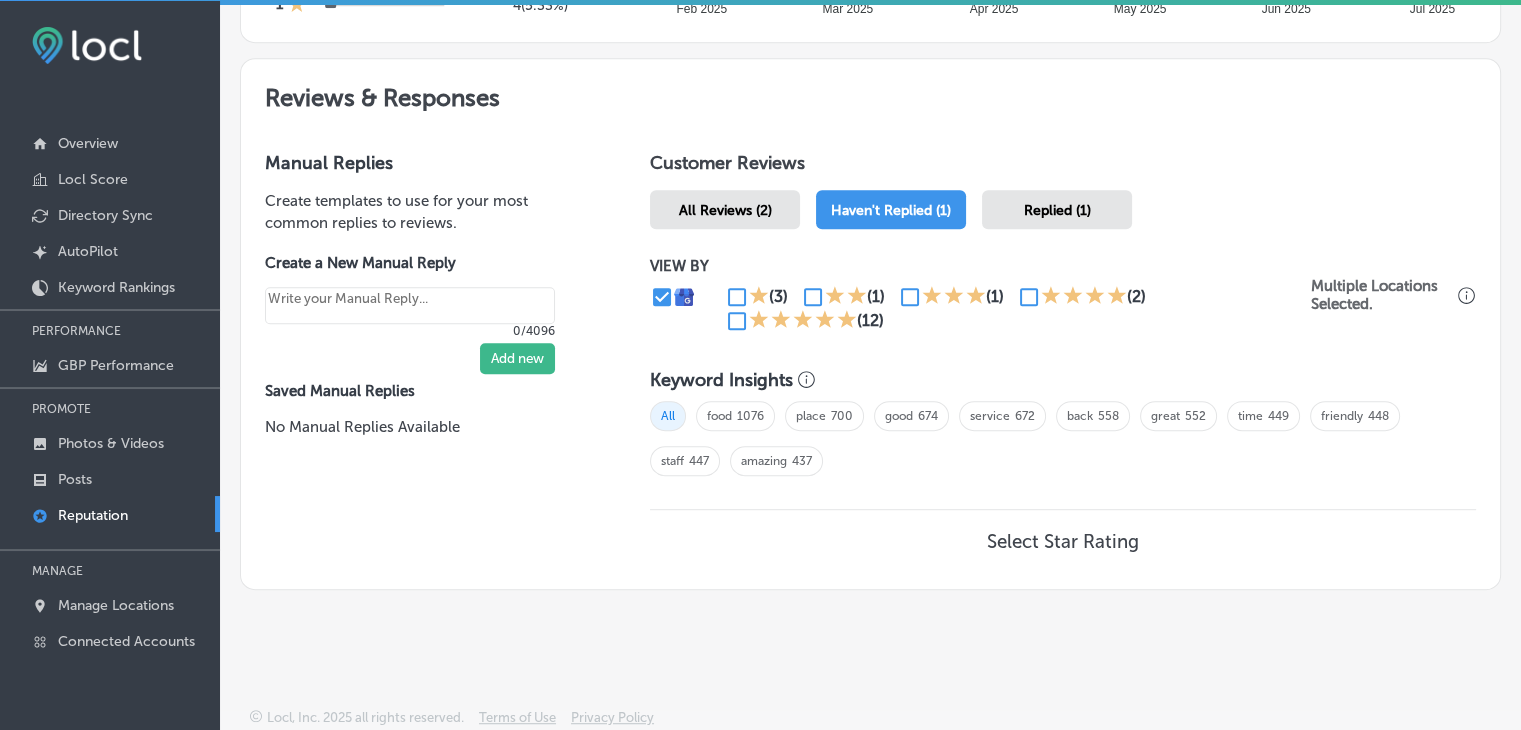 click at bounding box center [1029, 297] 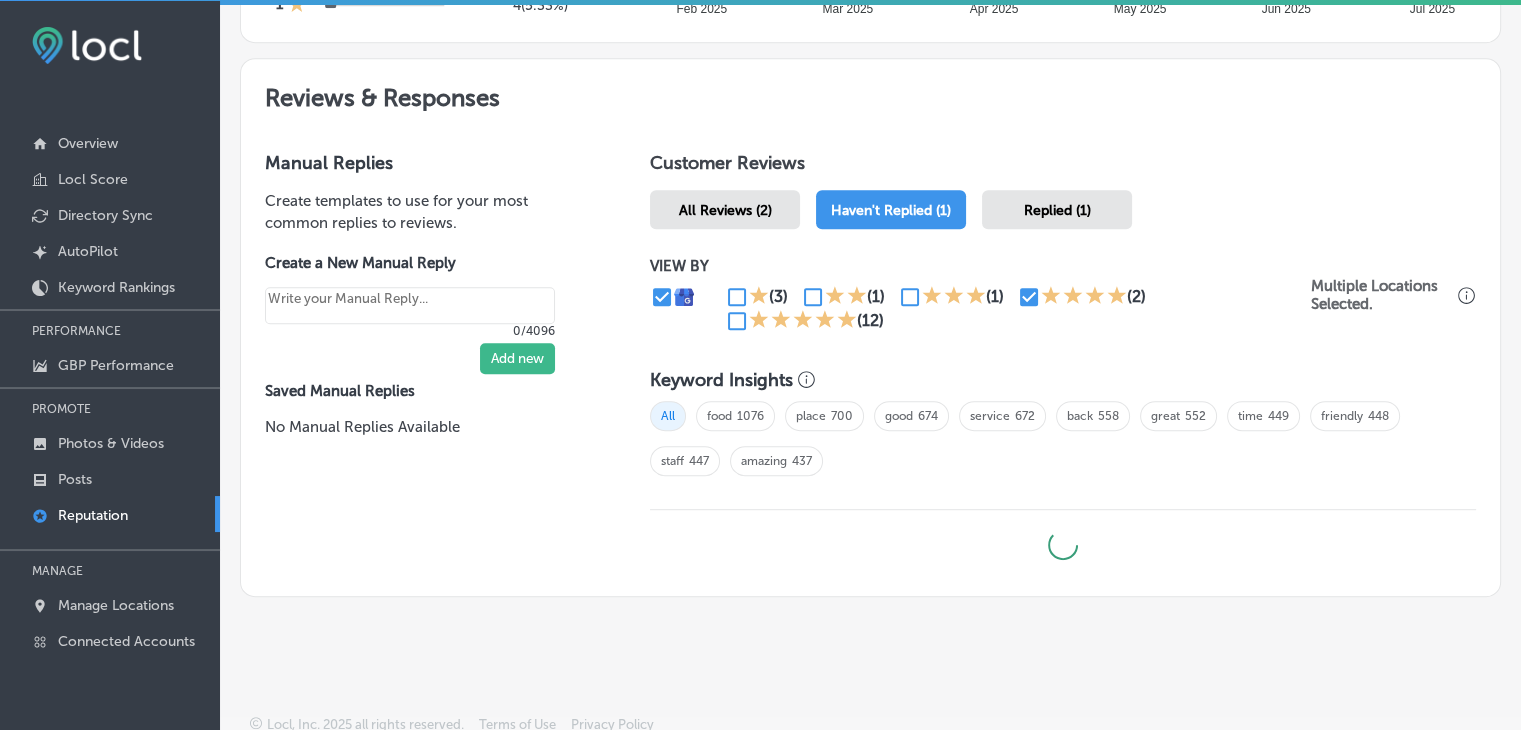 type on "x" 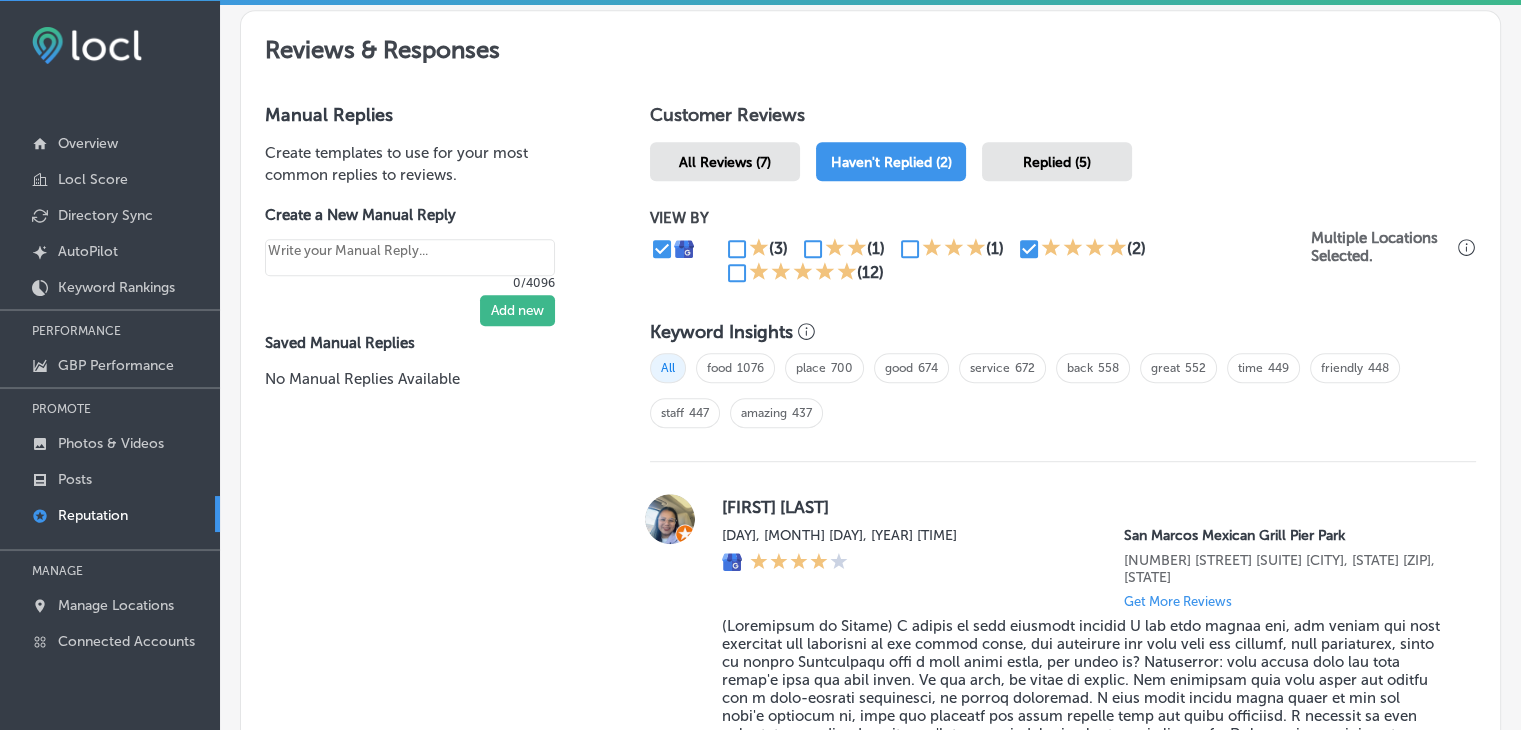 scroll, scrollTop: 951, scrollLeft: 0, axis: vertical 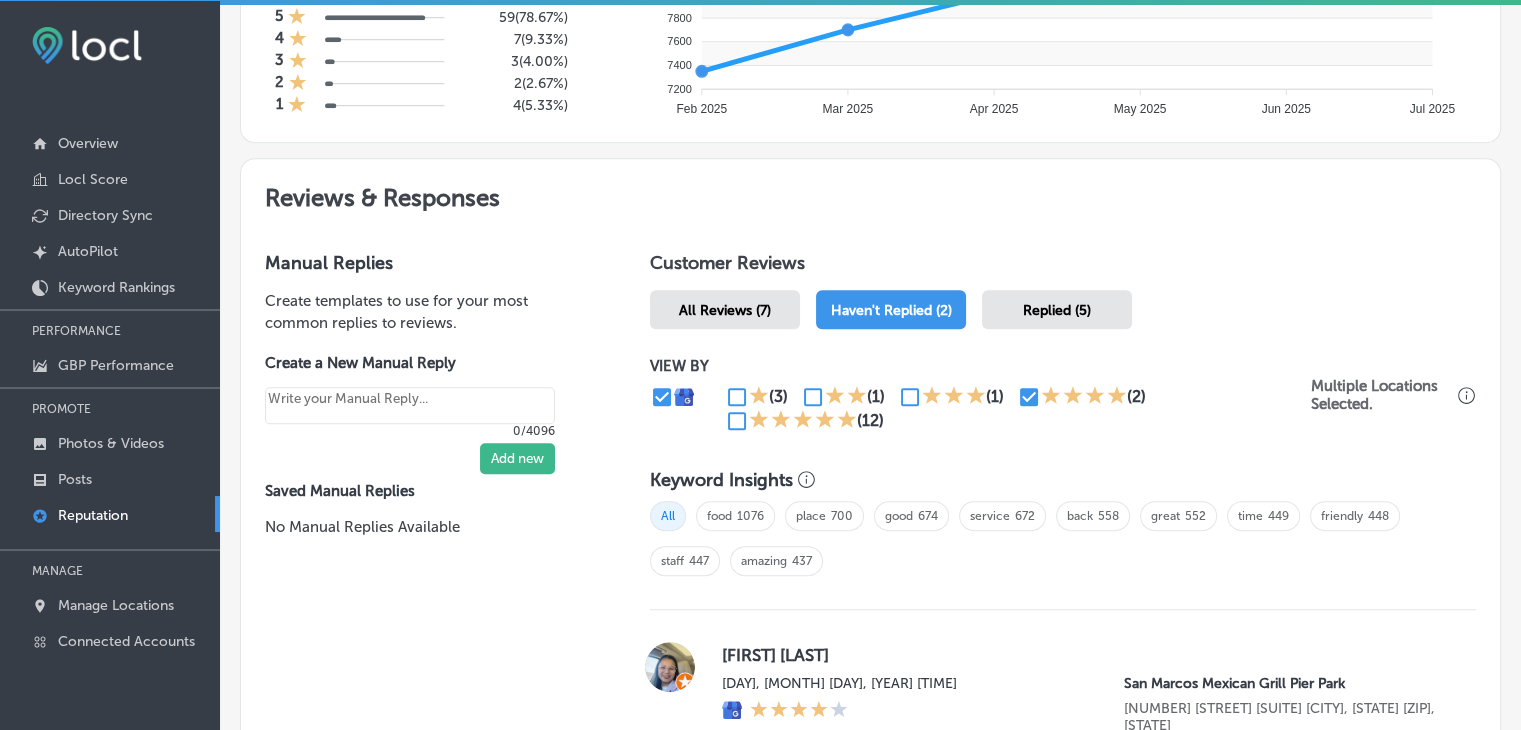 click at bounding box center [1029, 397] 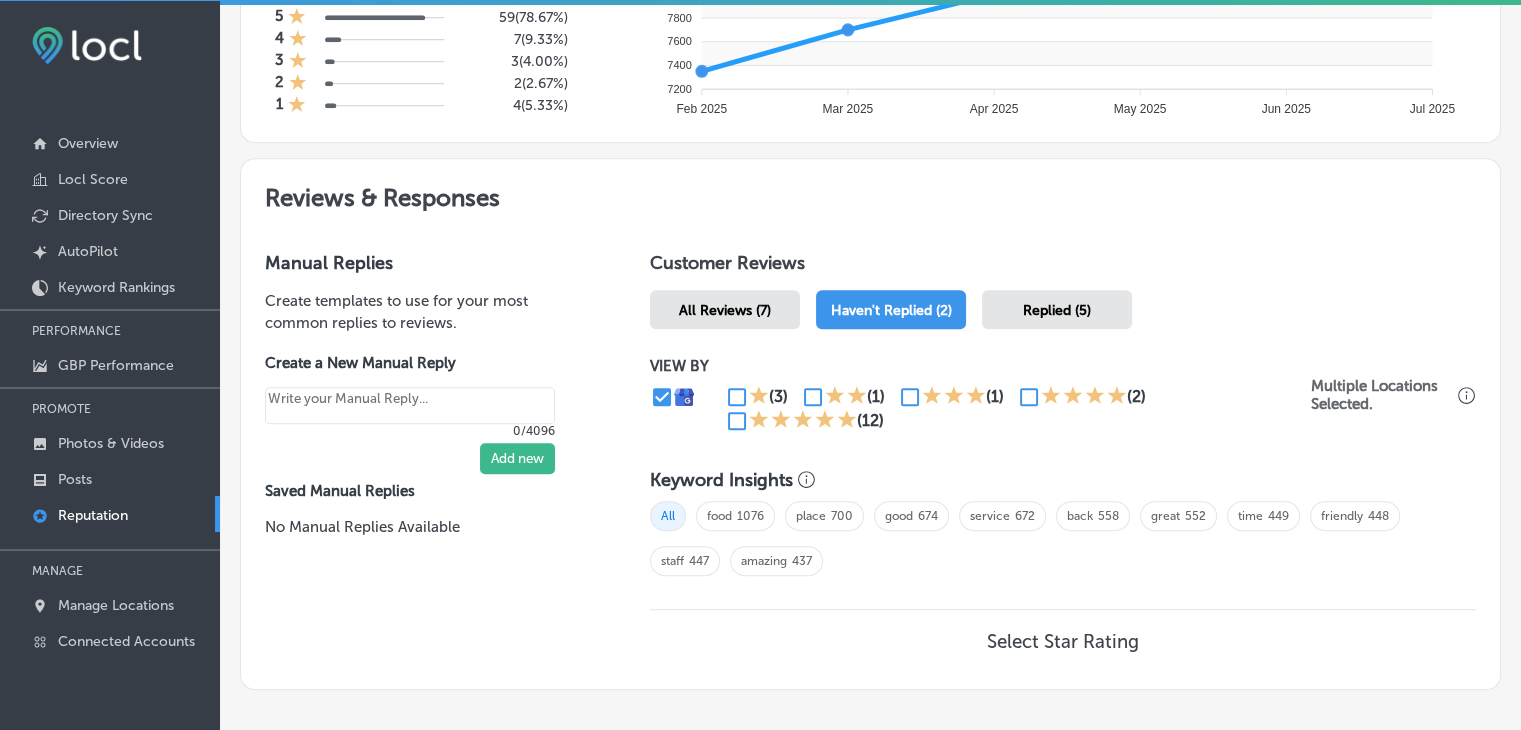 click at bounding box center [737, 421] 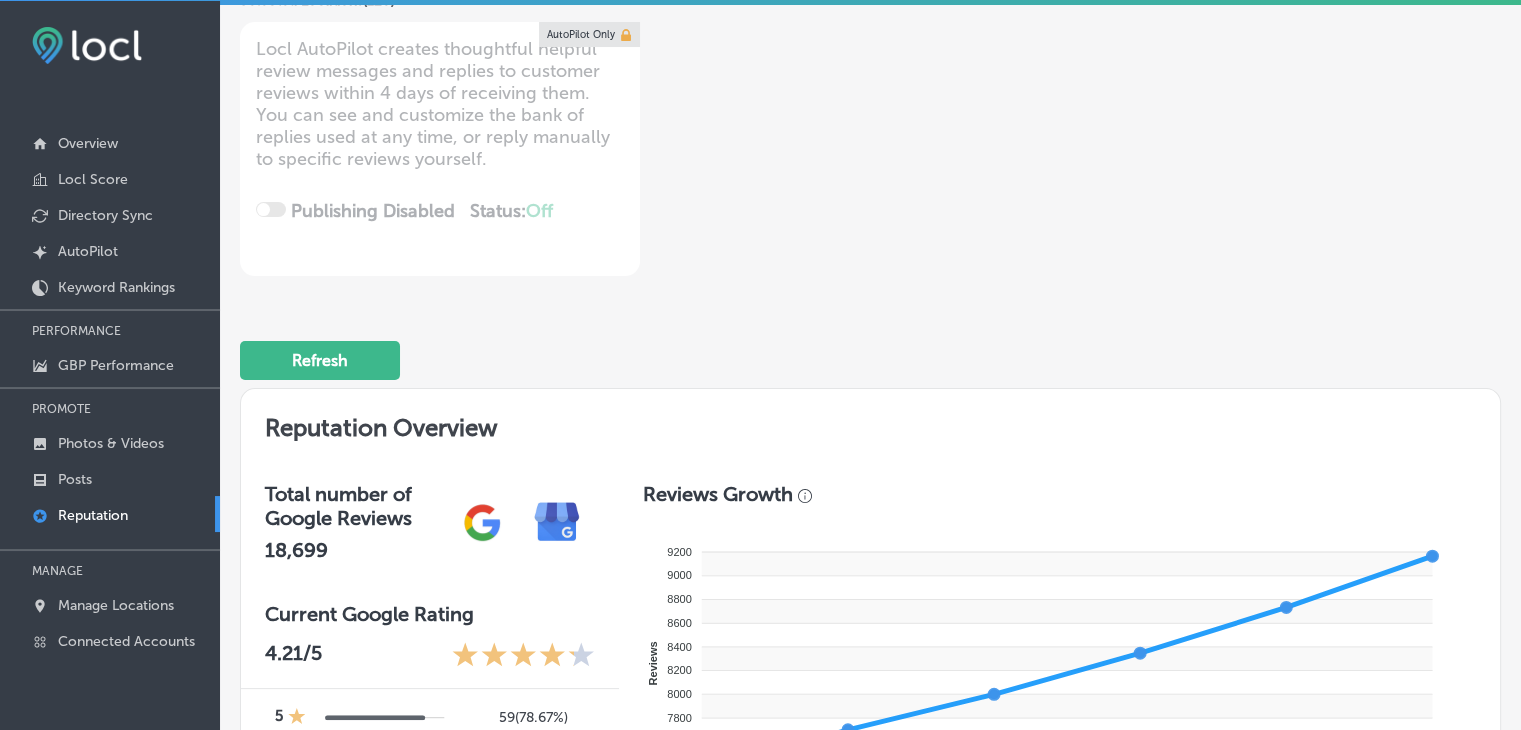scroll, scrollTop: 196, scrollLeft: 0, axis: vertical 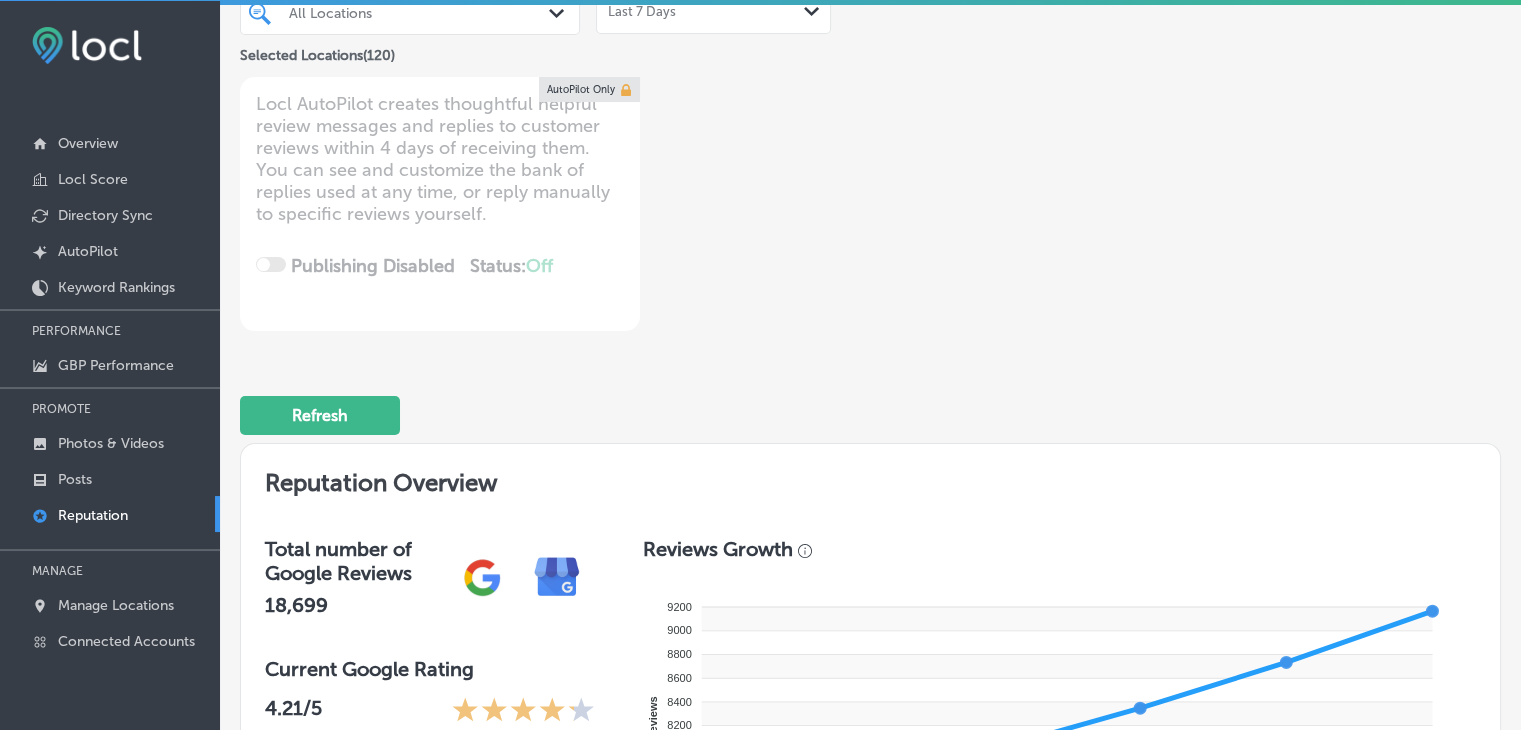 type on "x" 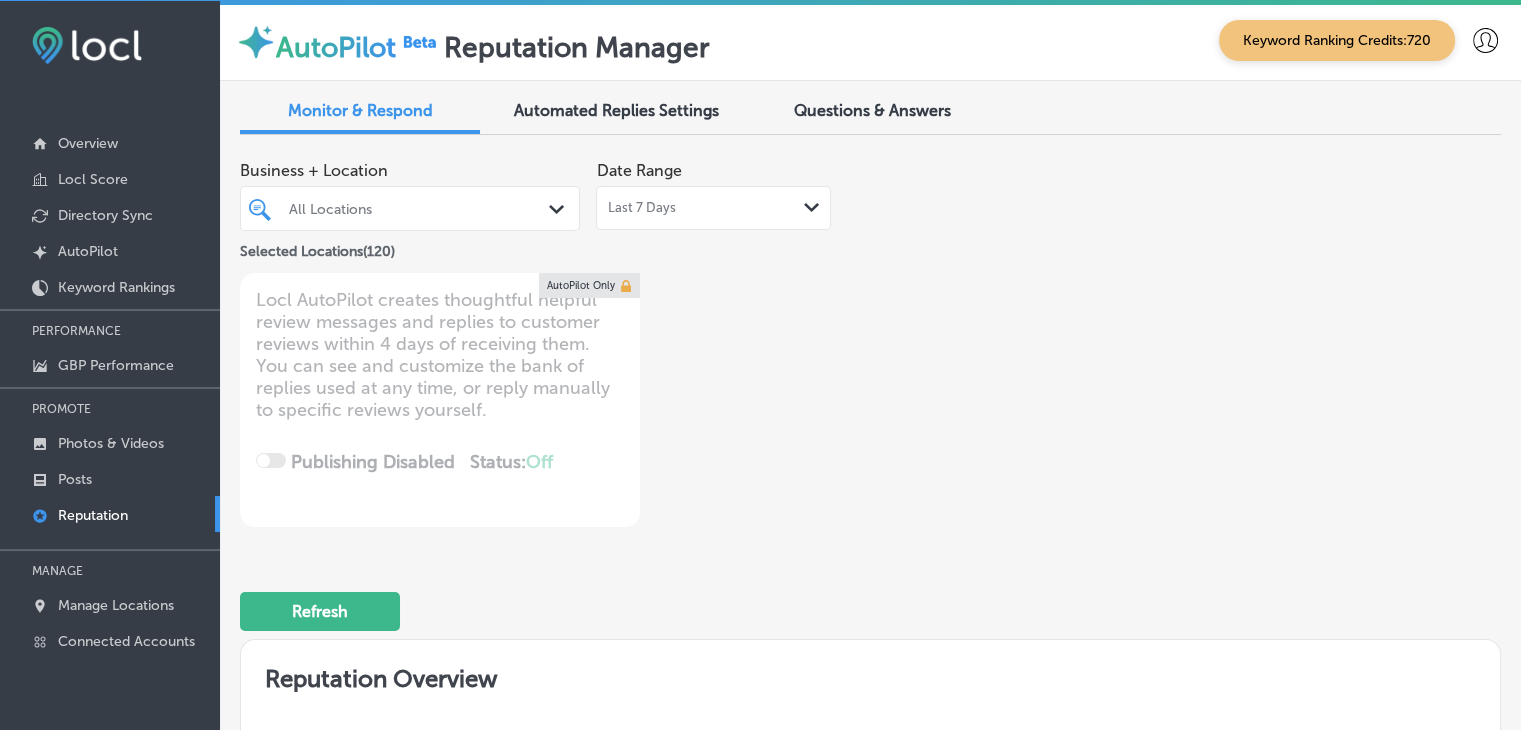 click on "Business + Location
All Locations
Path
Created with Sketch." at bounding box center (410, 191) 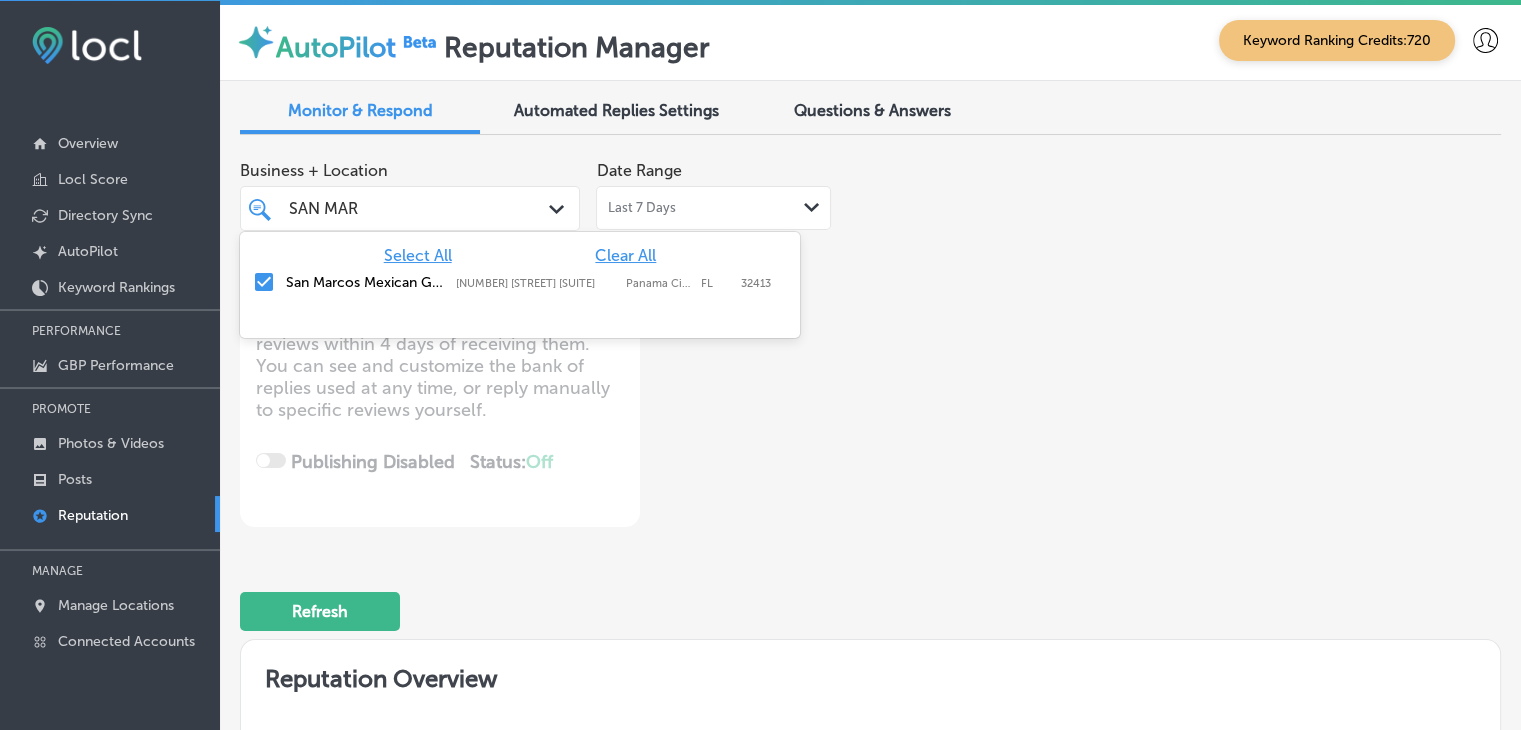 type on "SAN MARC" 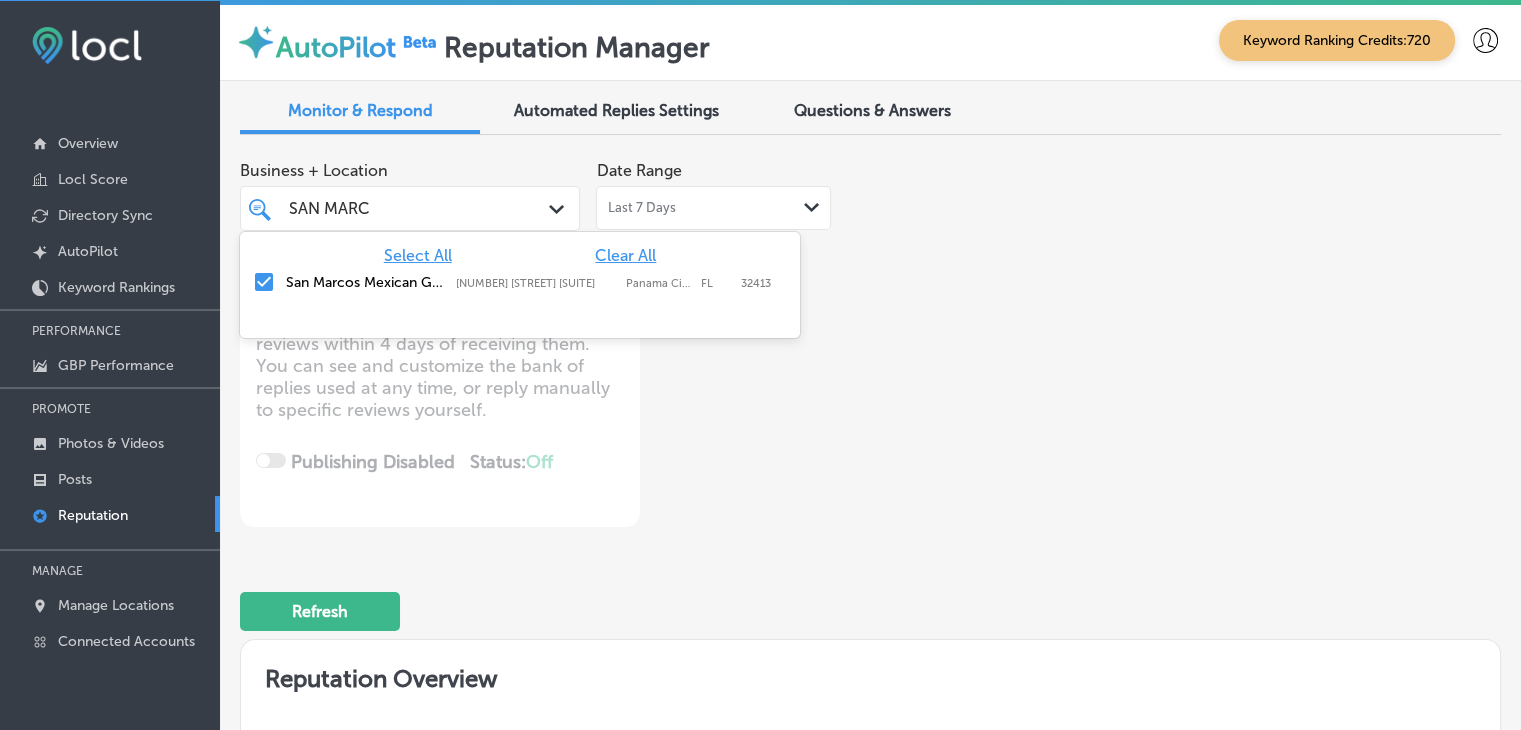 click on "[NUMBER] [STREET] [SUITE]" at bounding box center [536, 283] 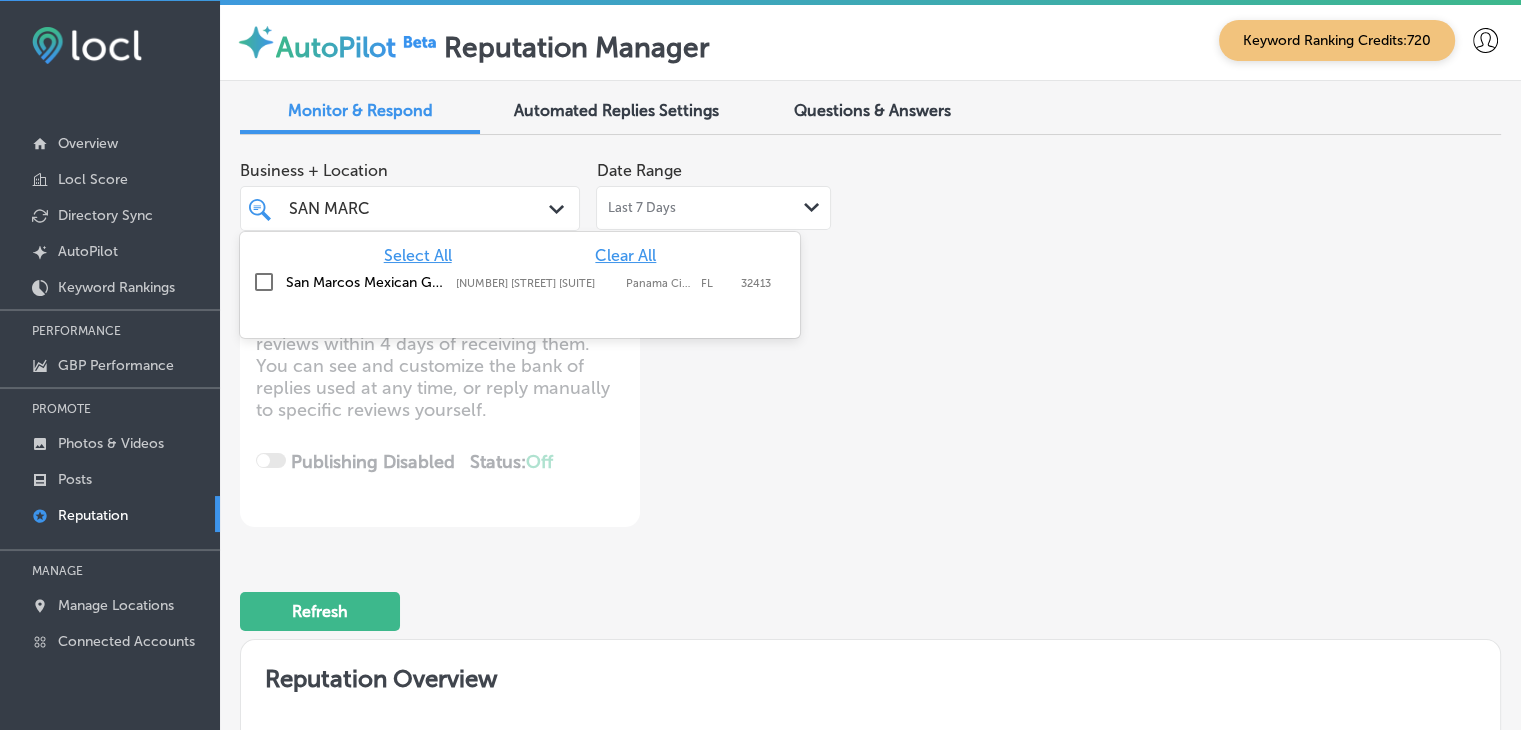 type on "SAN MARC" 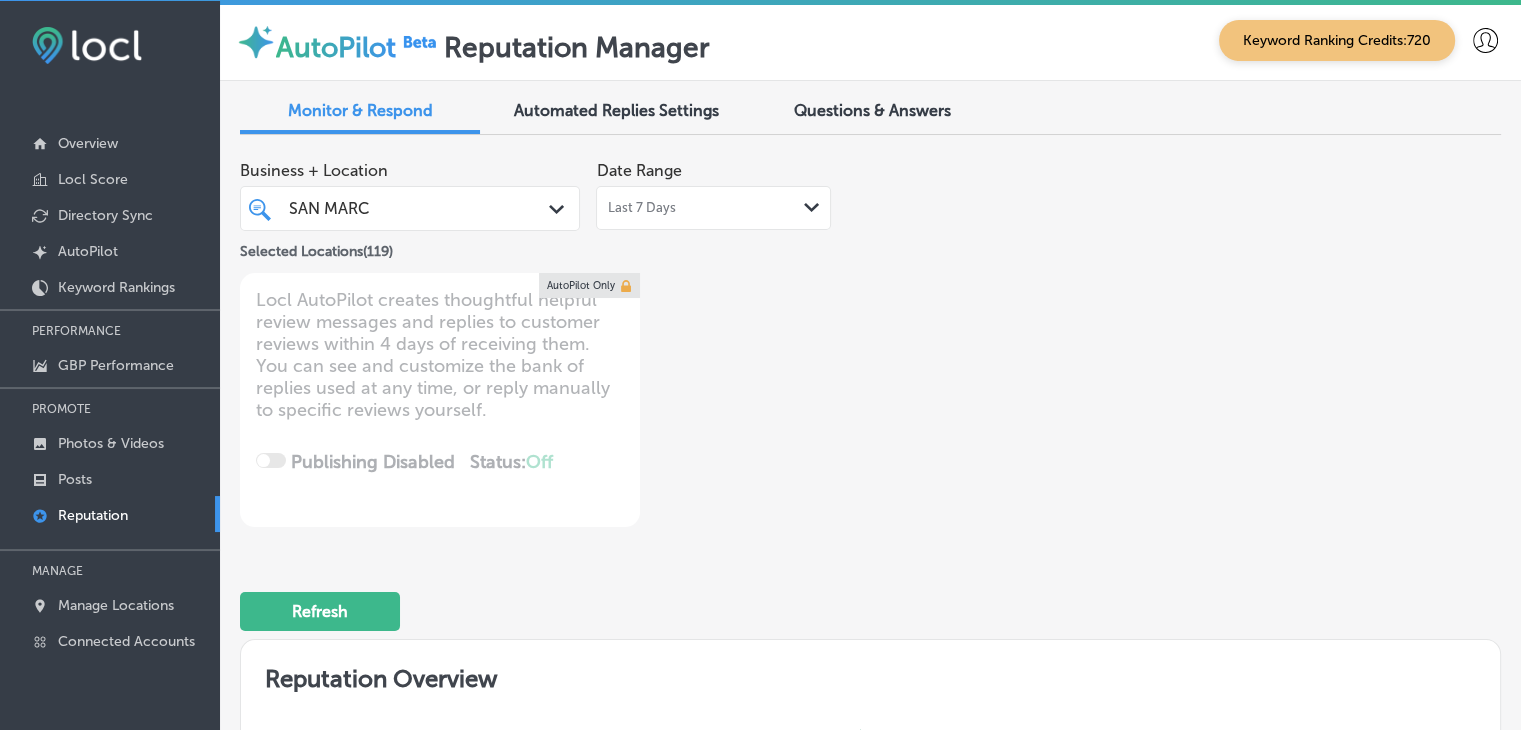 drag, startPoint x: 894, startPoint y: 393, endPoint x: 1001, endPoint y: 597, distance: 230.35841 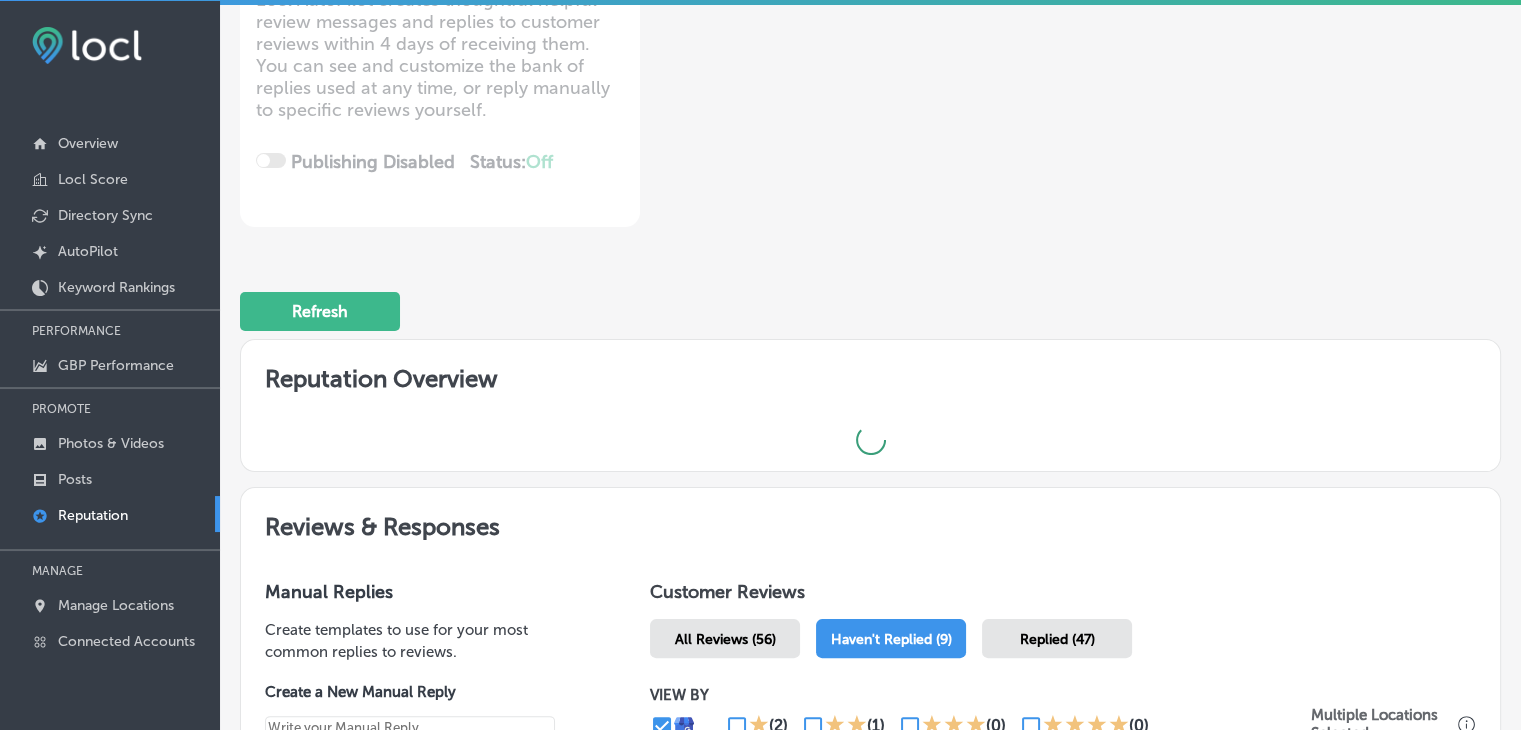 drag, startPoint x: 1001, startPoint y: 597, endPoint x: 716, endPoint y: 287, distance: 421.09976 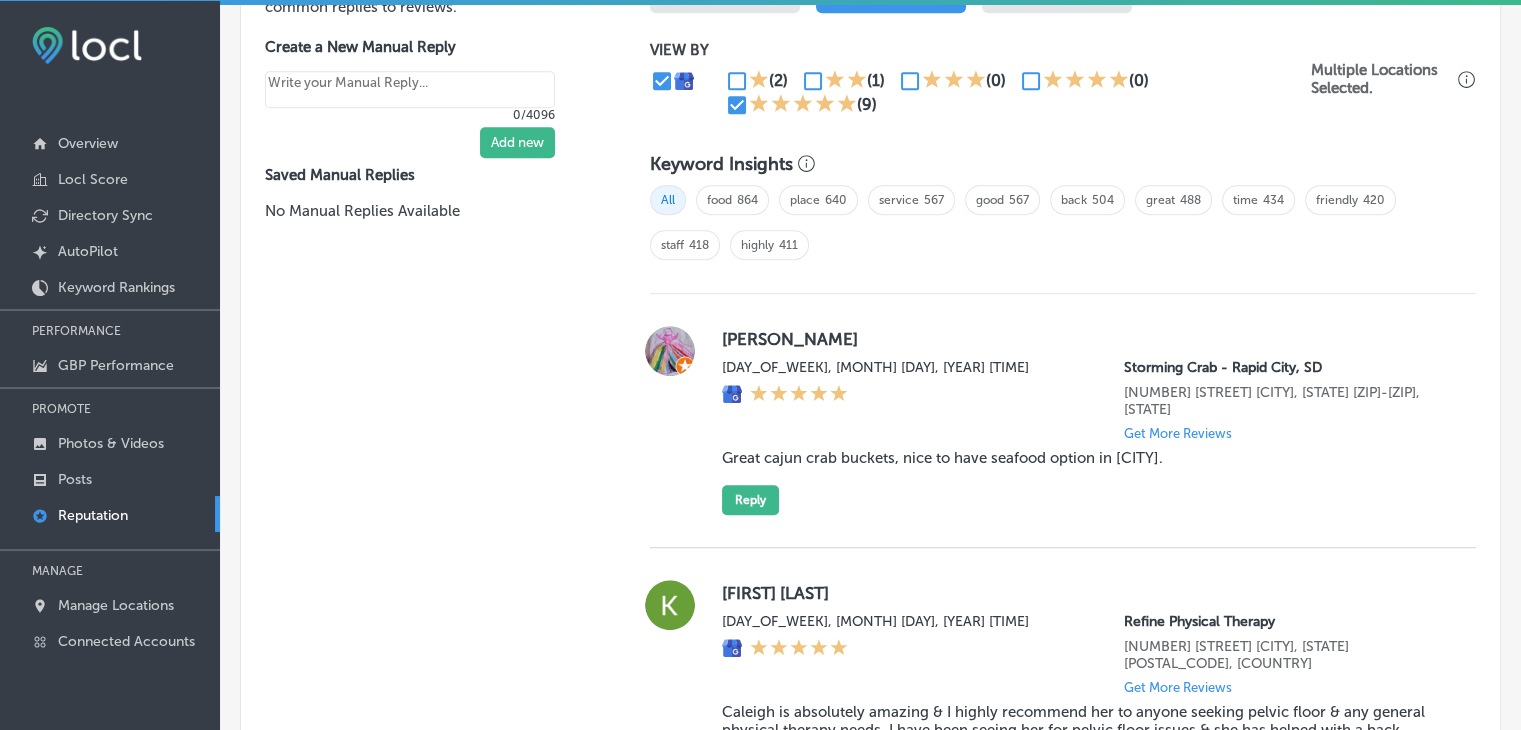 scroll, scrollTop: 800, scrollLeft: 0, axis: vertical 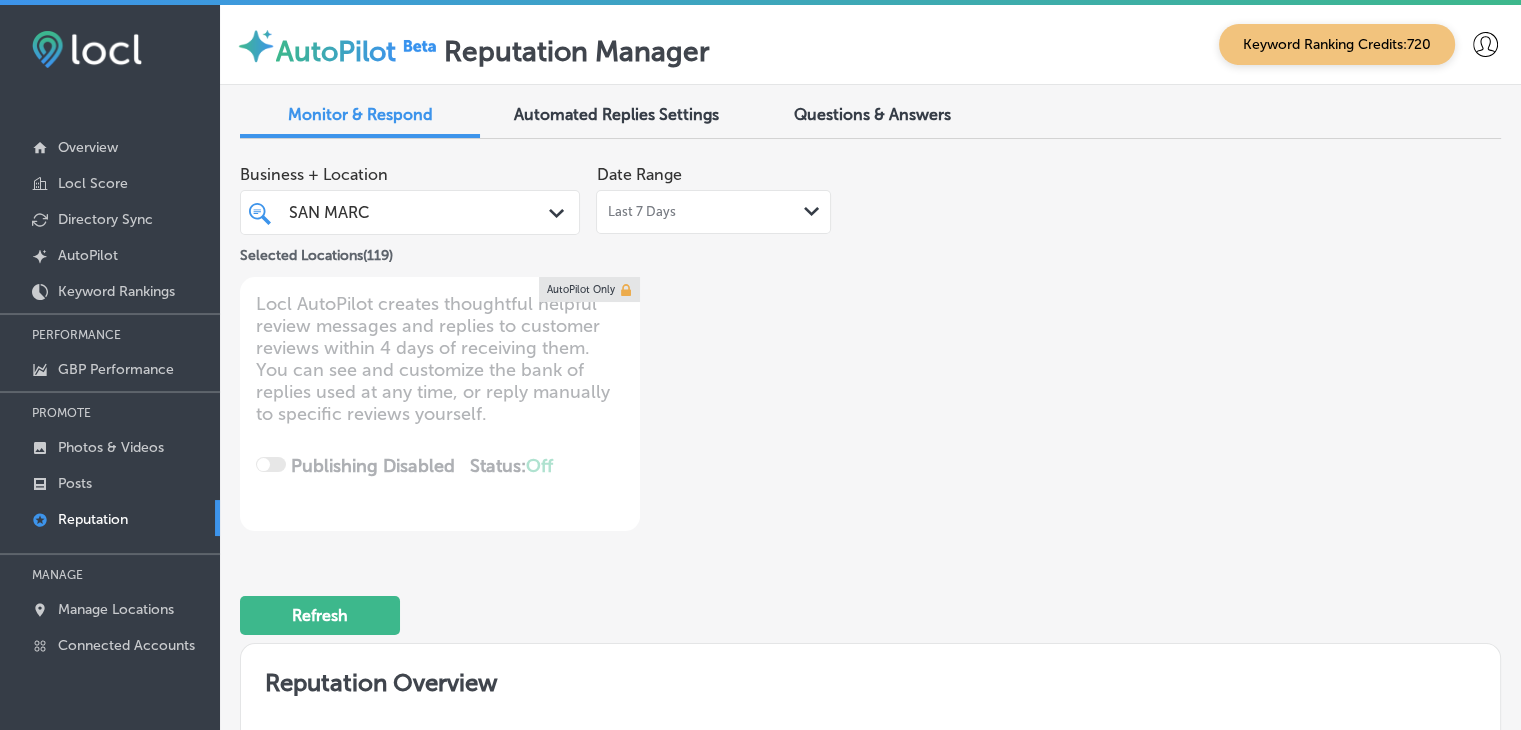 click on "SAN MARC SAN MARC" at bounding box center [398, 212] 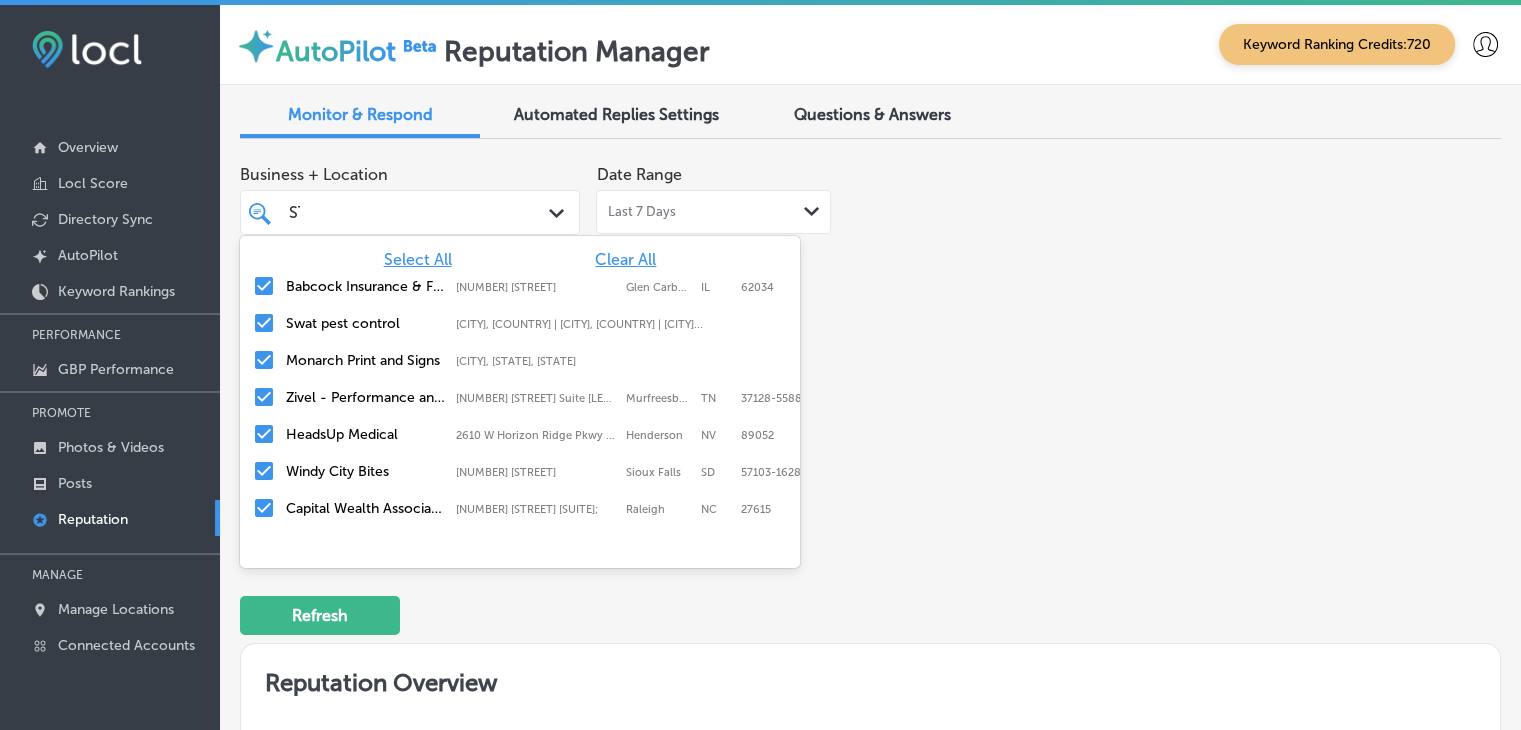 type on "STO" 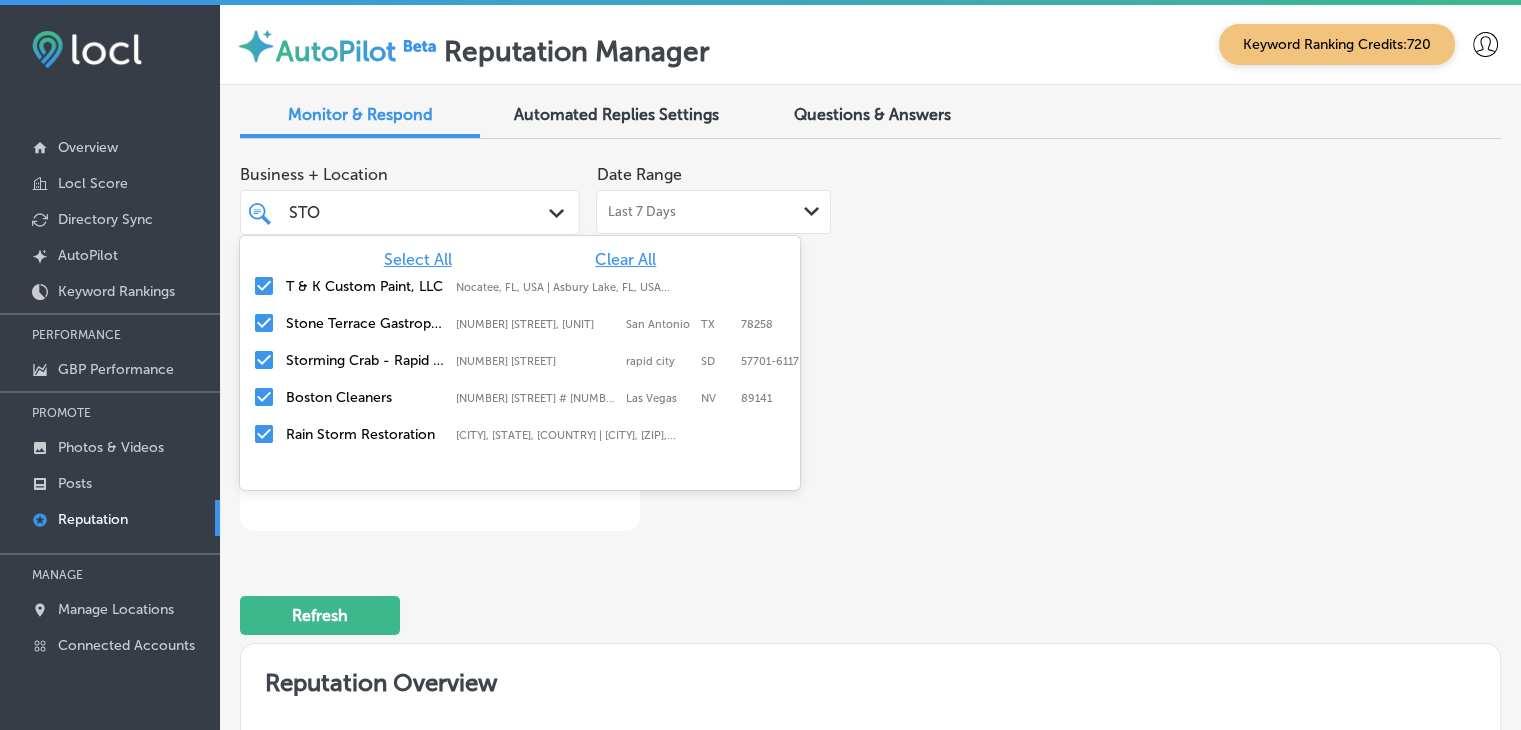 click on "Storming Crab - Rapid City, SD" at bounding box center [366, 360] 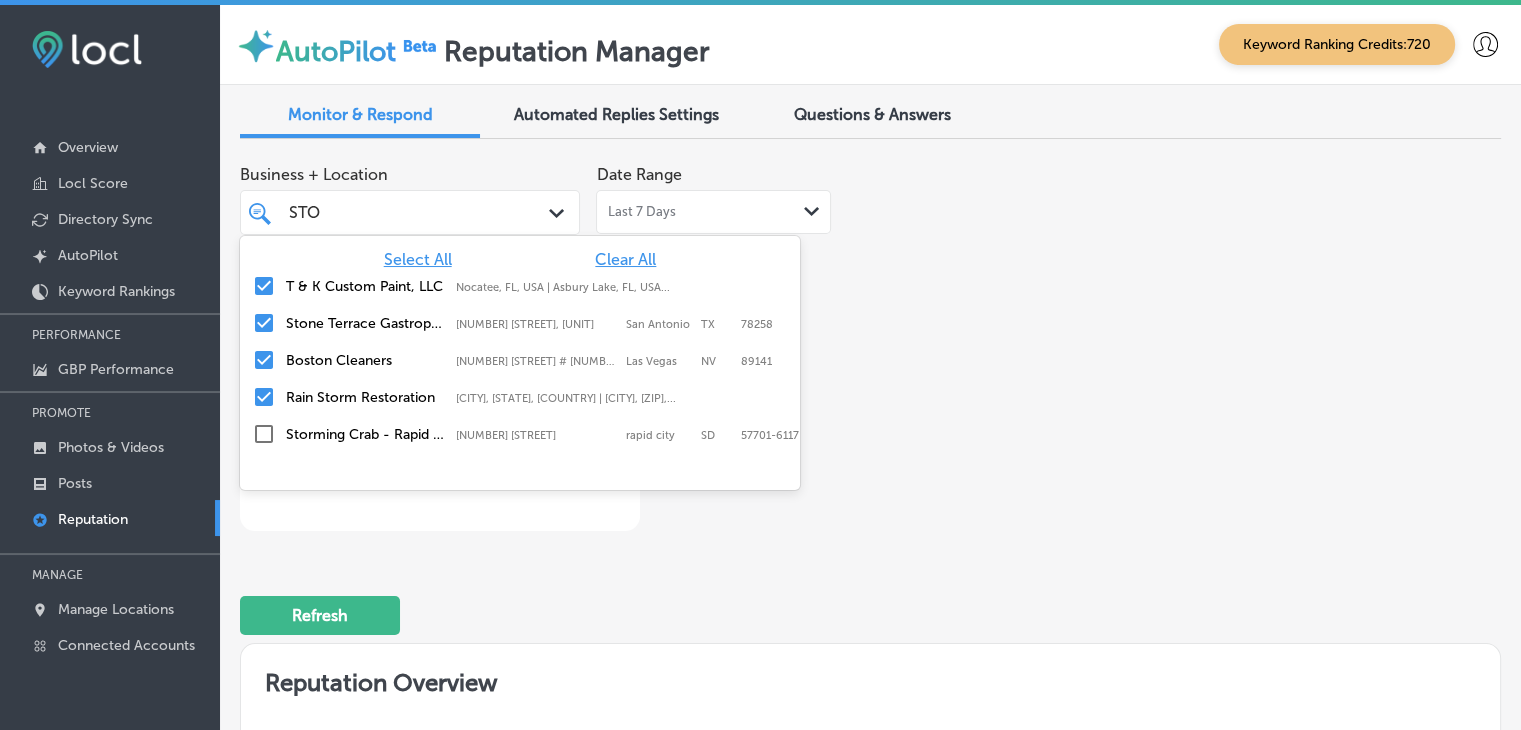 type on "STO" 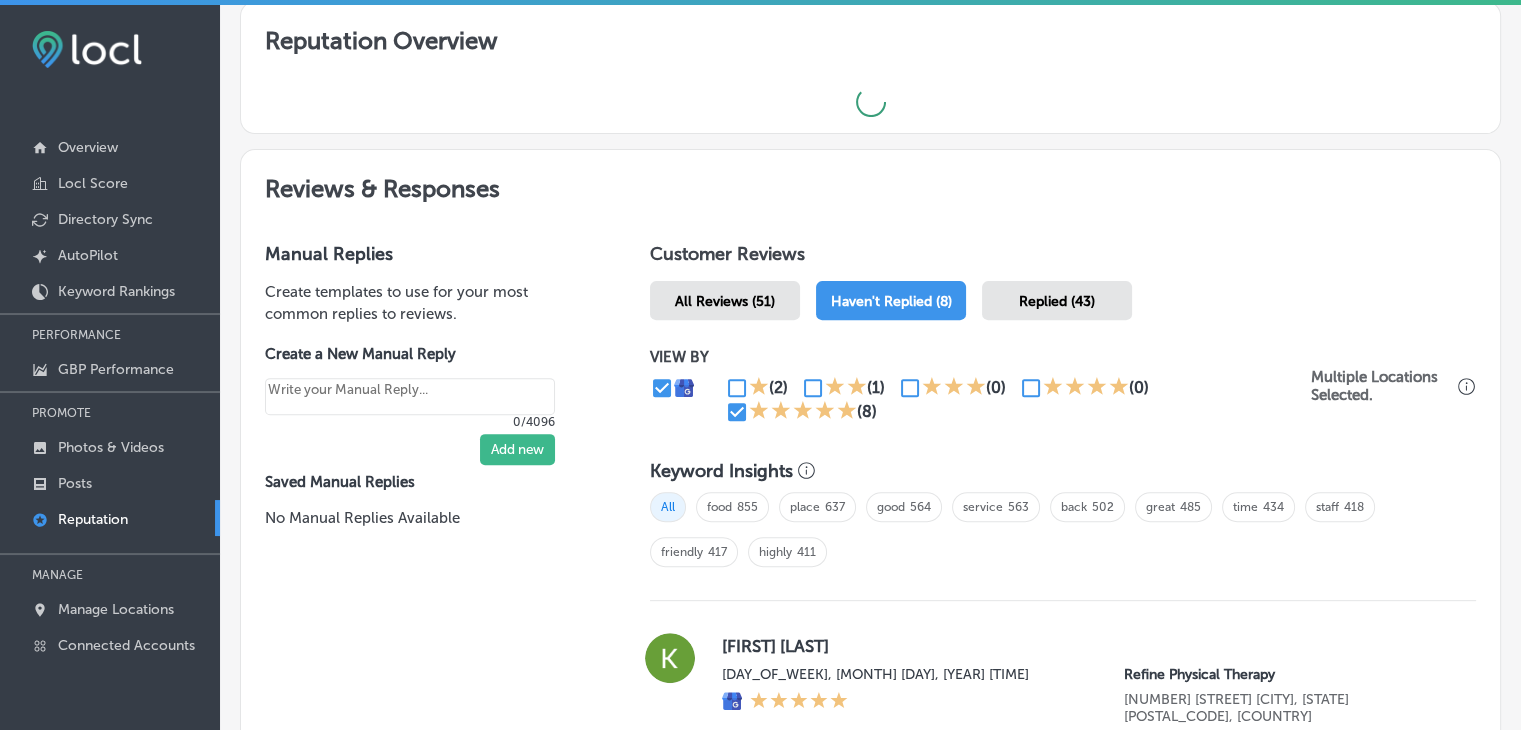 type on "x" 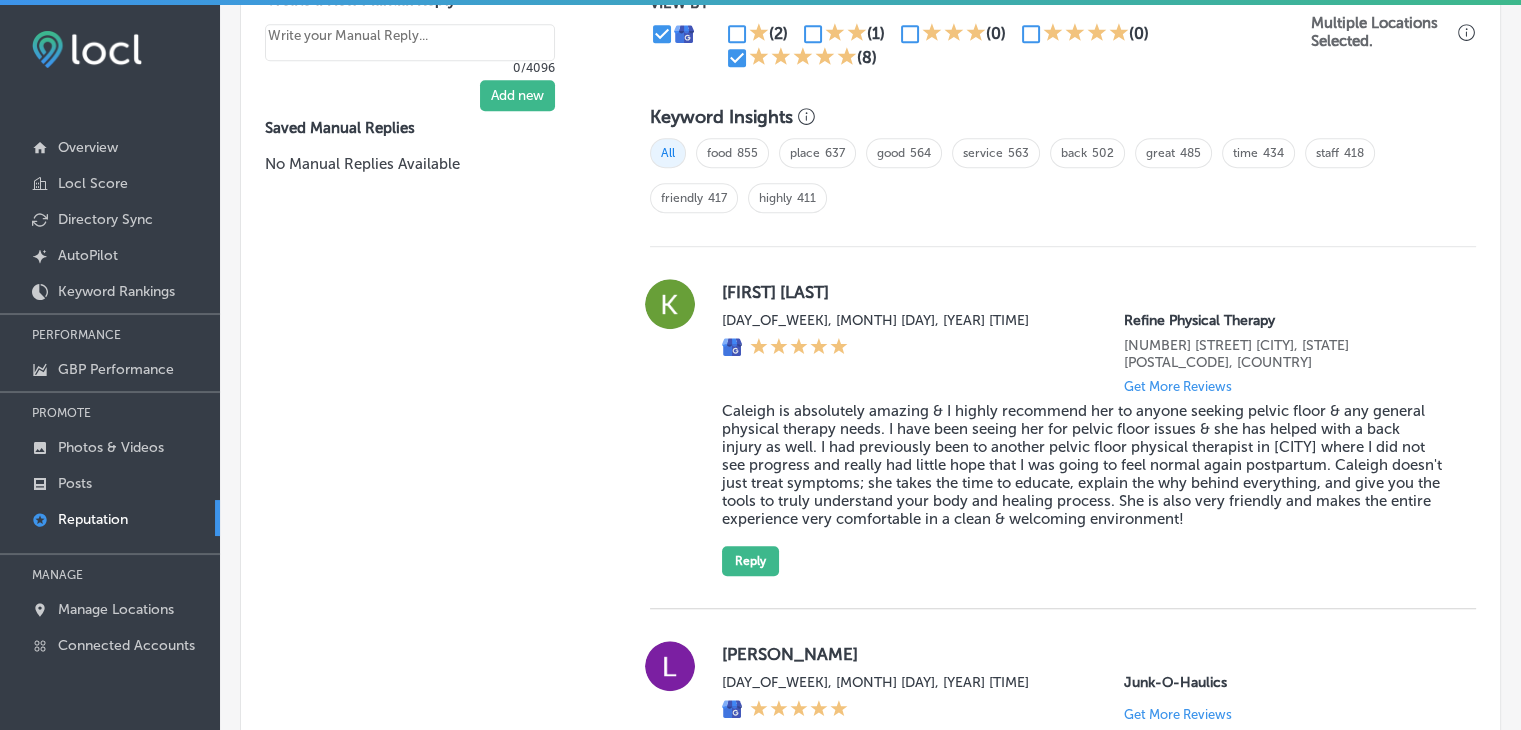 scroll, scrollTop: 1342, scrollLeft: 0, axis: vertical 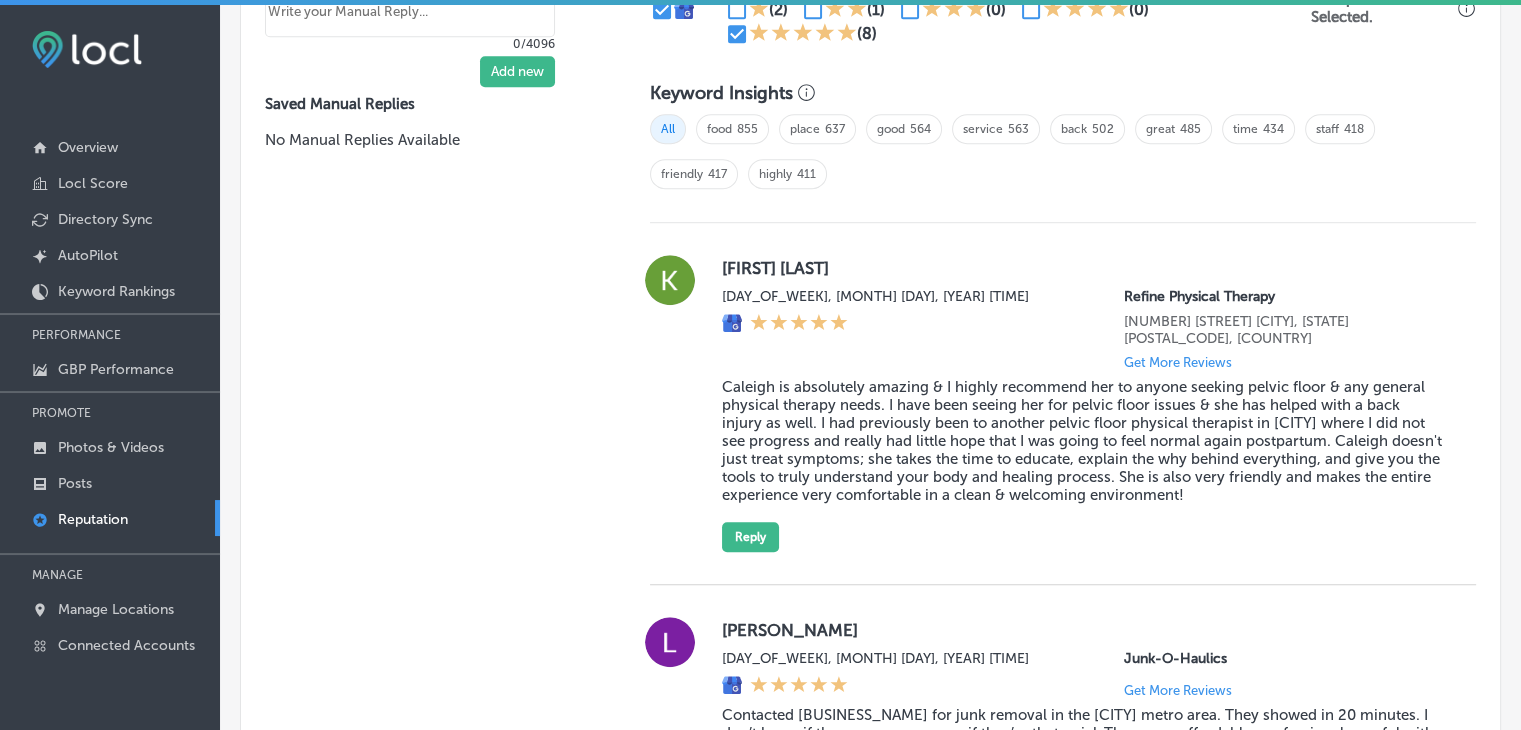 click on "[FIRST] [LAST]   [DATE] [TIME] Refine Physical Therapy [NUMBER] [STREET] [CITY], [STATE] [ZIP], [STATE] Get More Reviews Caleigh is absolutely amazing & I highly recommend her to anyone seeking pelvic floor & any general physical therapy needs.  I have been seeing her for pelvic floor issues & she has helped with a back injury as well.
I had previously been to another pelvic floor physical therapist in [CITY] where I did not see progress and really had little hope that I was going to feel normal again postpartum. Caleigh doesn't just treat symptoms; she takes the time to educate, explain the why behind everything, and give you the tools to truly understand your body and healing process.
She is also very friendly and makes the entire experience very comfortable in a clean & welcoming environment! Reply" at bounding box center [1063, 404] 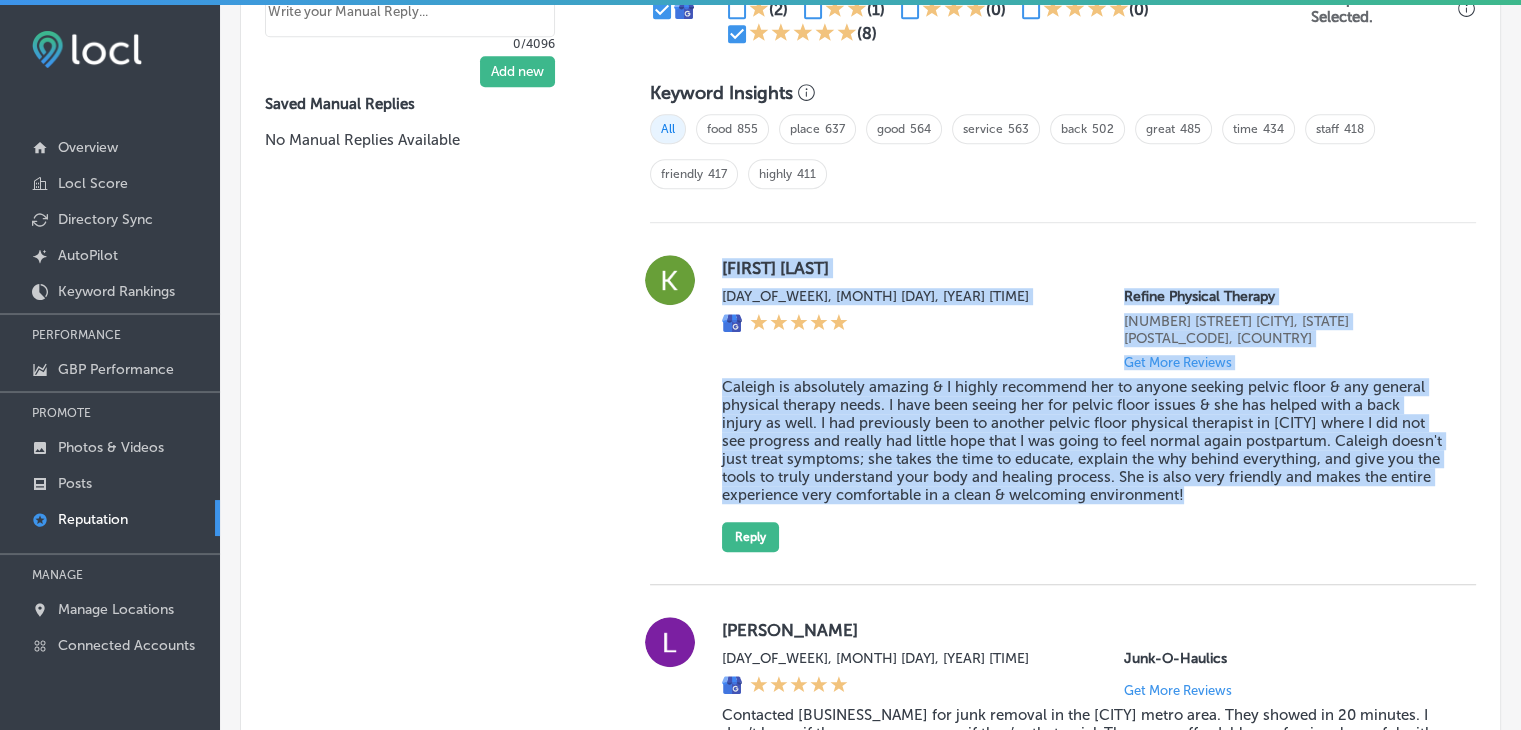 drag, startPoint x: 710, startPoint y: 242, endPoint x: 1453, endPoint y: 545, distance: 802.40765 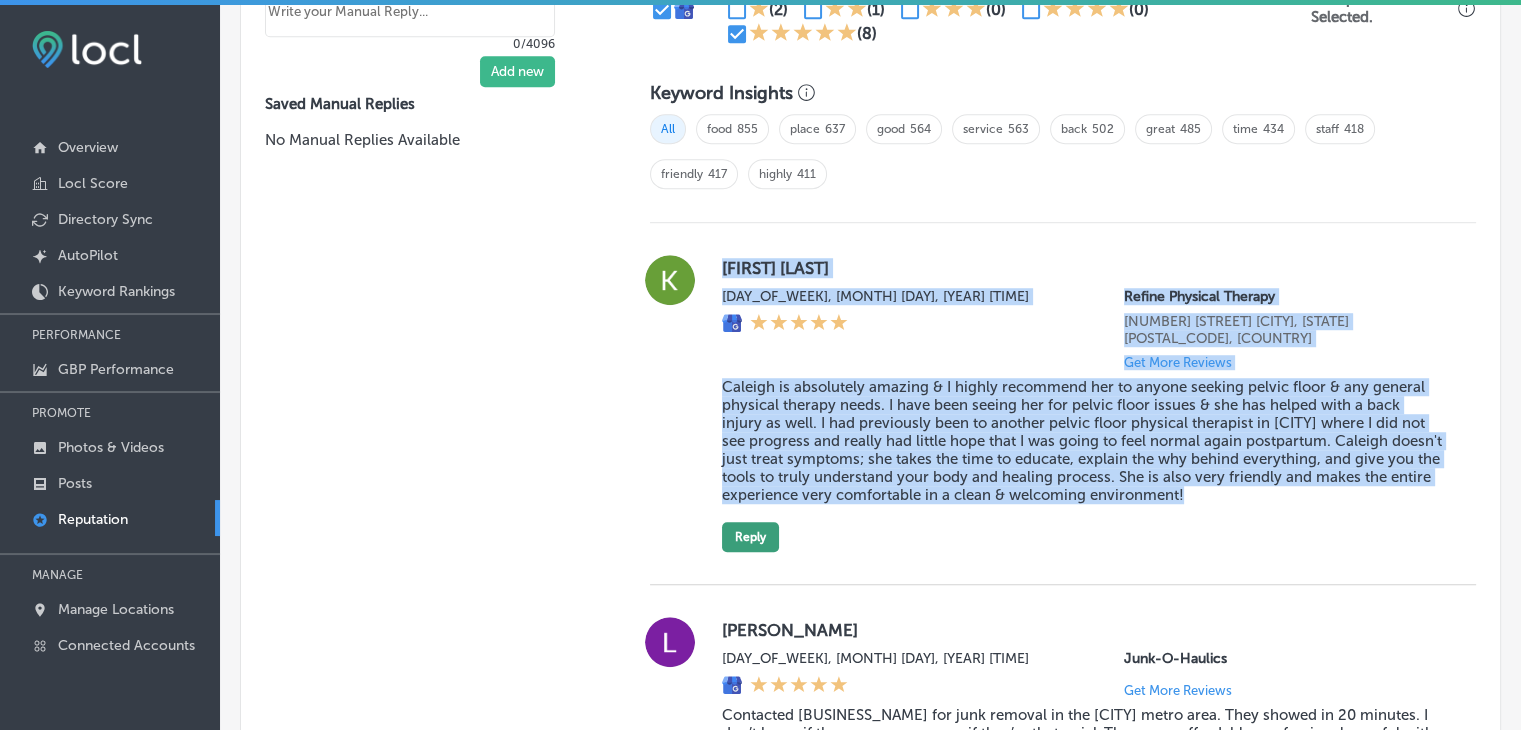 click on "Reply" at bounding box center (750, 537) 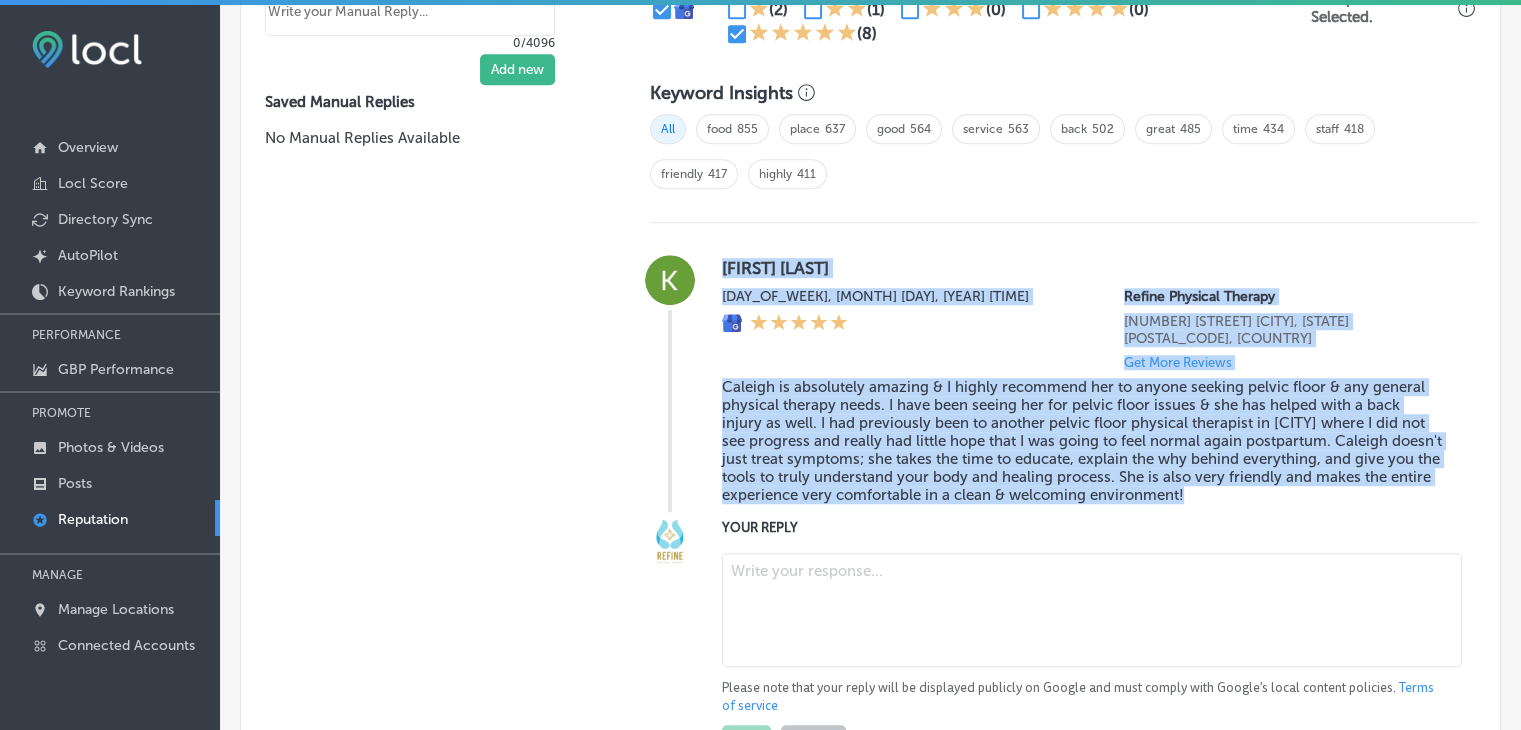 click at bounding box center (1092, 610) 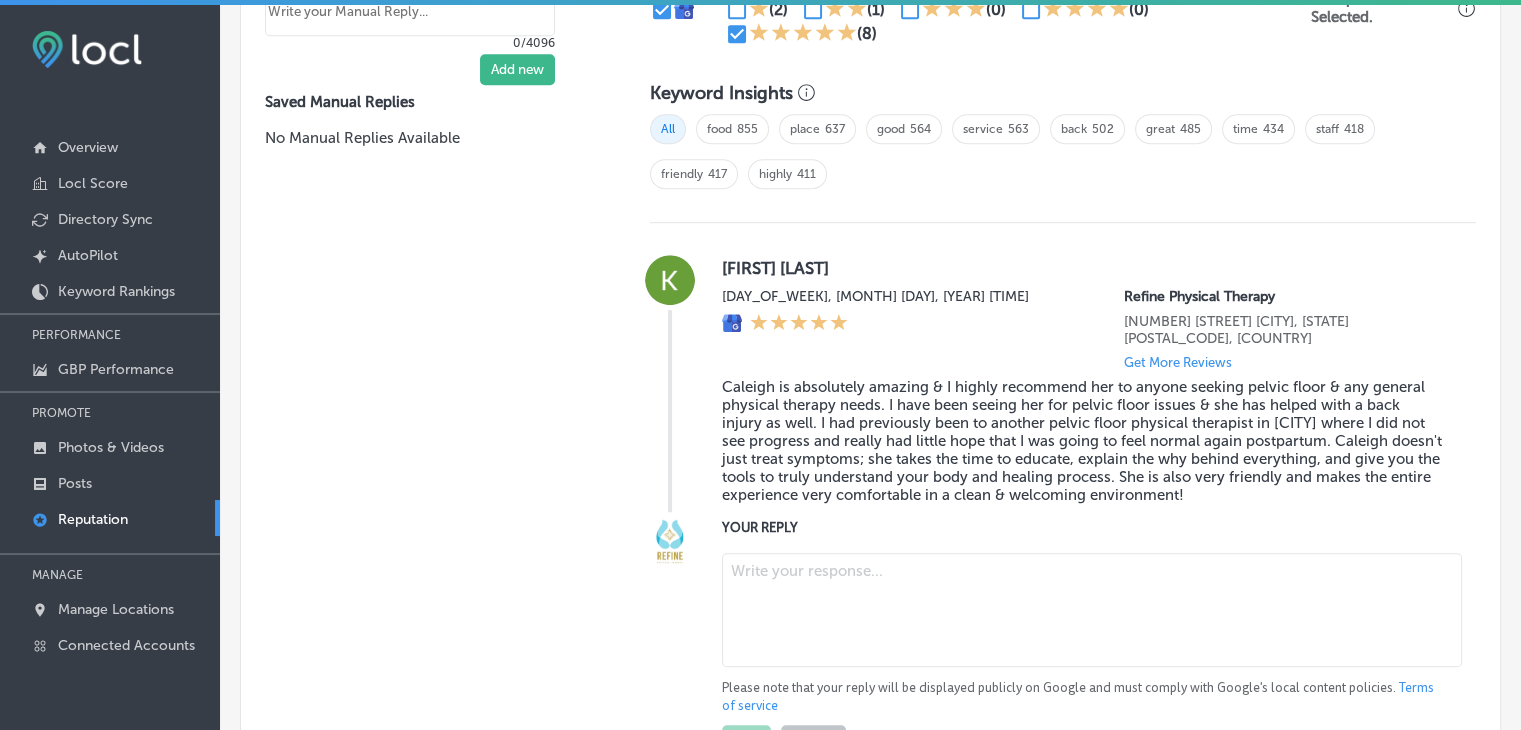 paste on "We’re so grateful for your kind words, [FIRST]! It’s wonderful to hear that Dr. Caleigh Campbell has made such a positive impact on both your pelvic floor and back injury. We focus on not just treating symptoms, but also empowering our patients with the knowledge and tools to understand their healing process. Thank you for trusting Refine Physical Therapy—we appreciate patients traveling from across [CITY] and are excited to continue supporting your recovery in our welcoming space!
Ask ChatGPT" 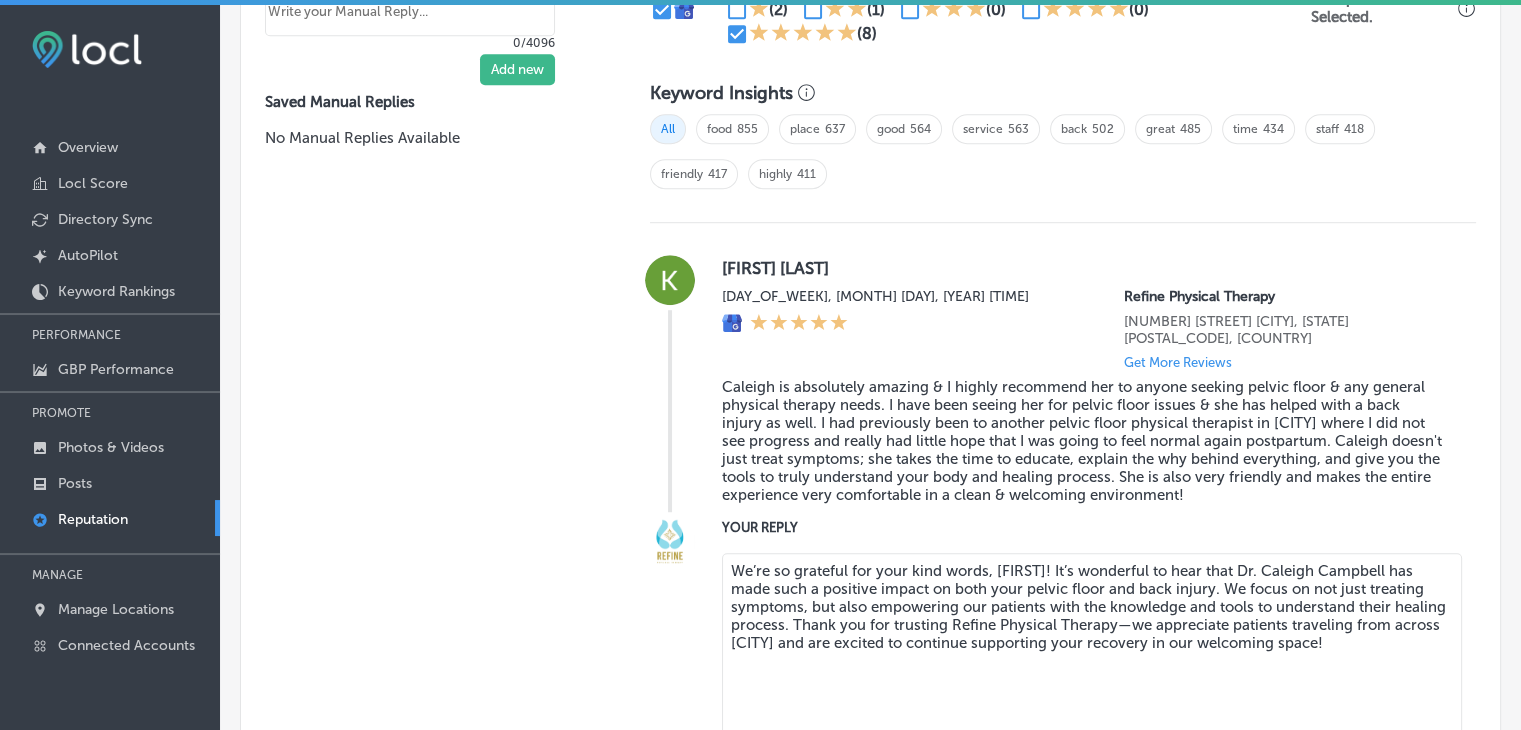 scroll, scrollTop: 1408, scrollLeft: 0, axis: vertical 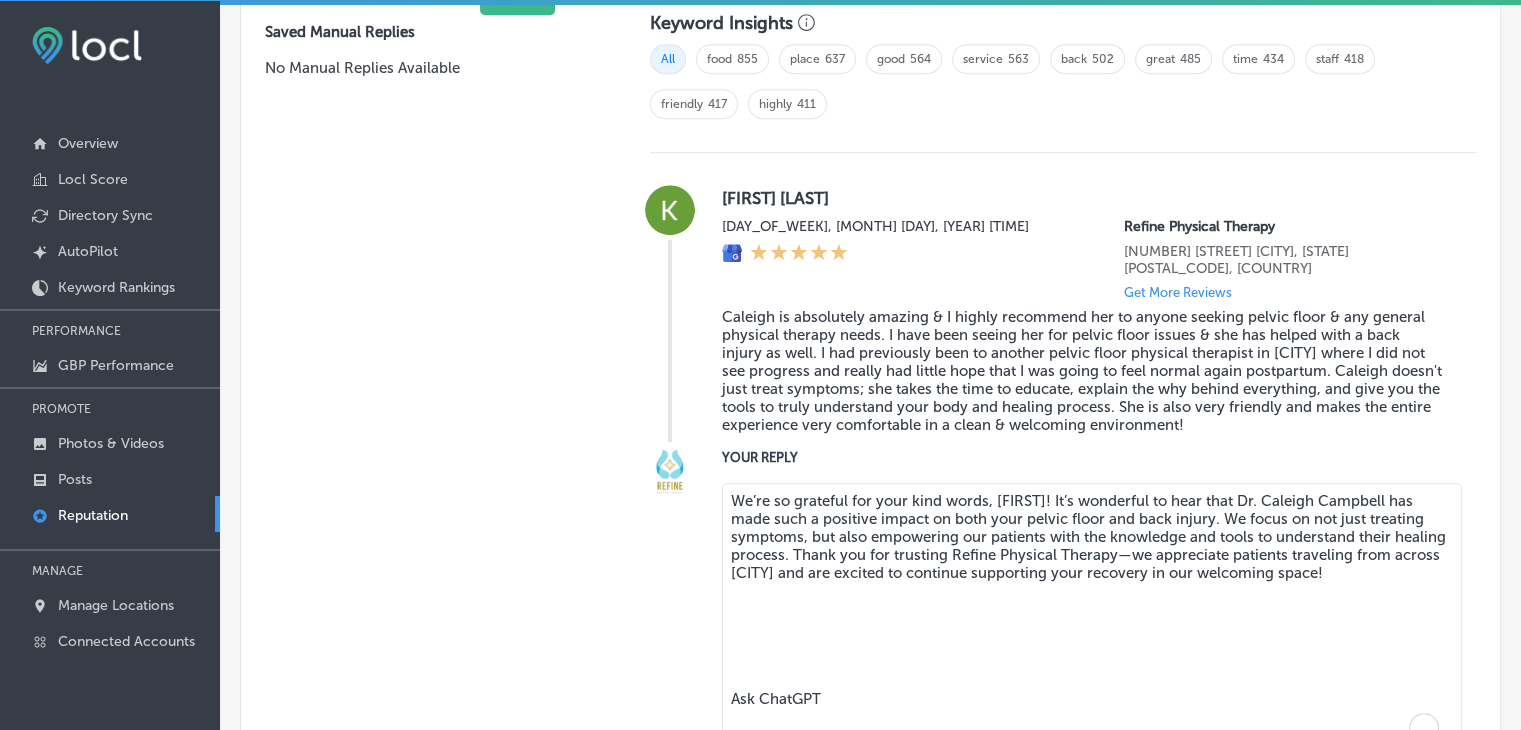type on "x" 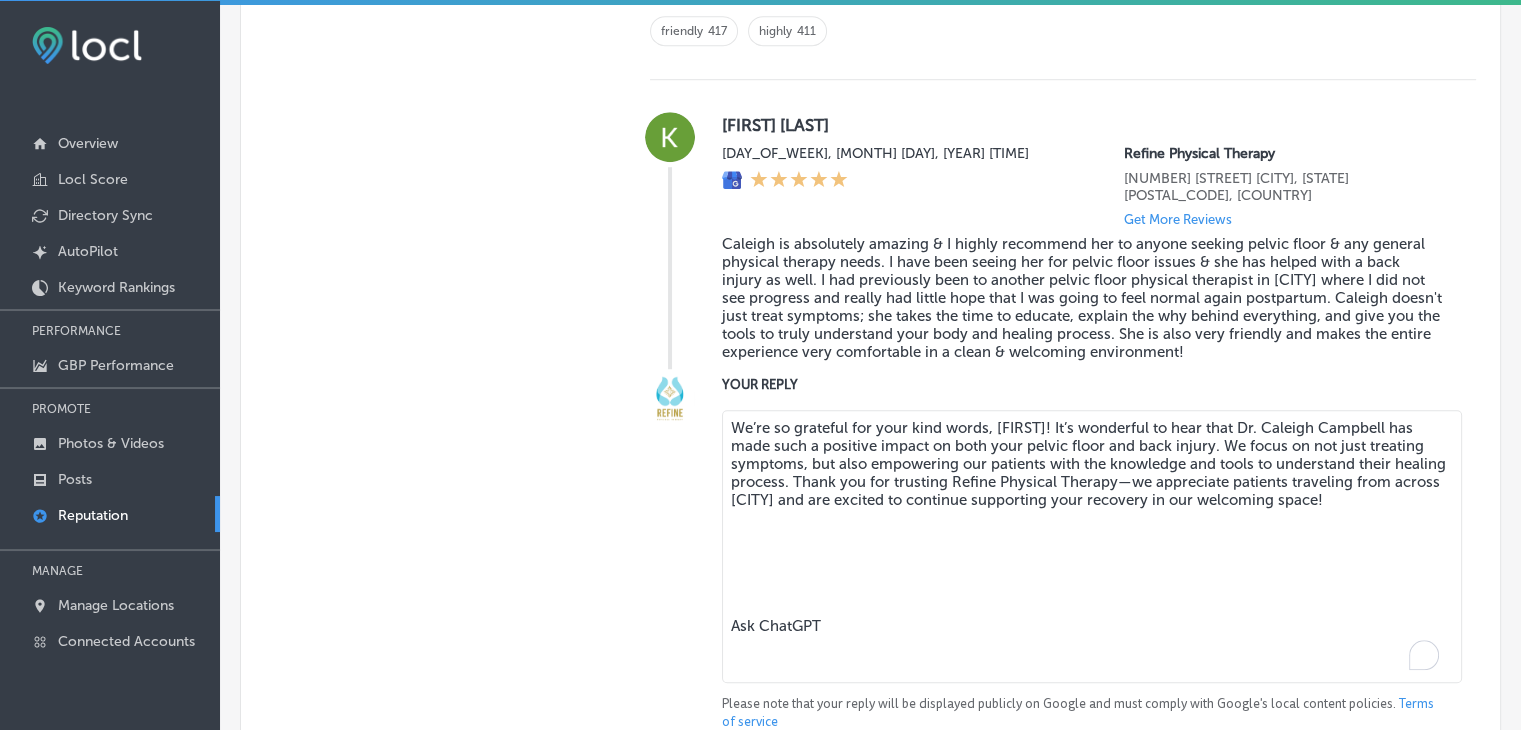 scroll, scrollTop: 1508, scrollLeft: 0, axis: vertical 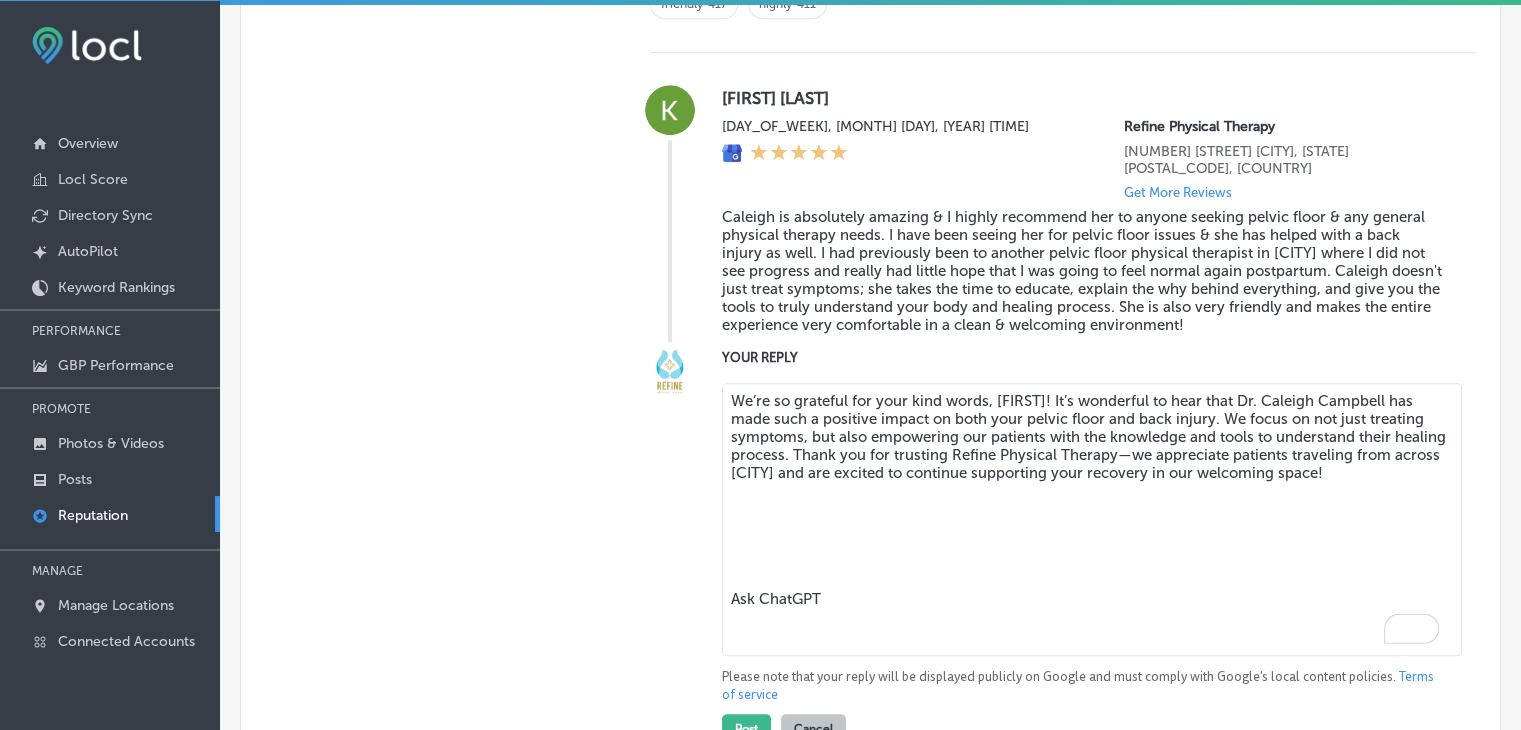 drag, startPoint x: 768, startPoint y: 501, endPoint x: 769, endPoint y: 645, distance: 144.00348 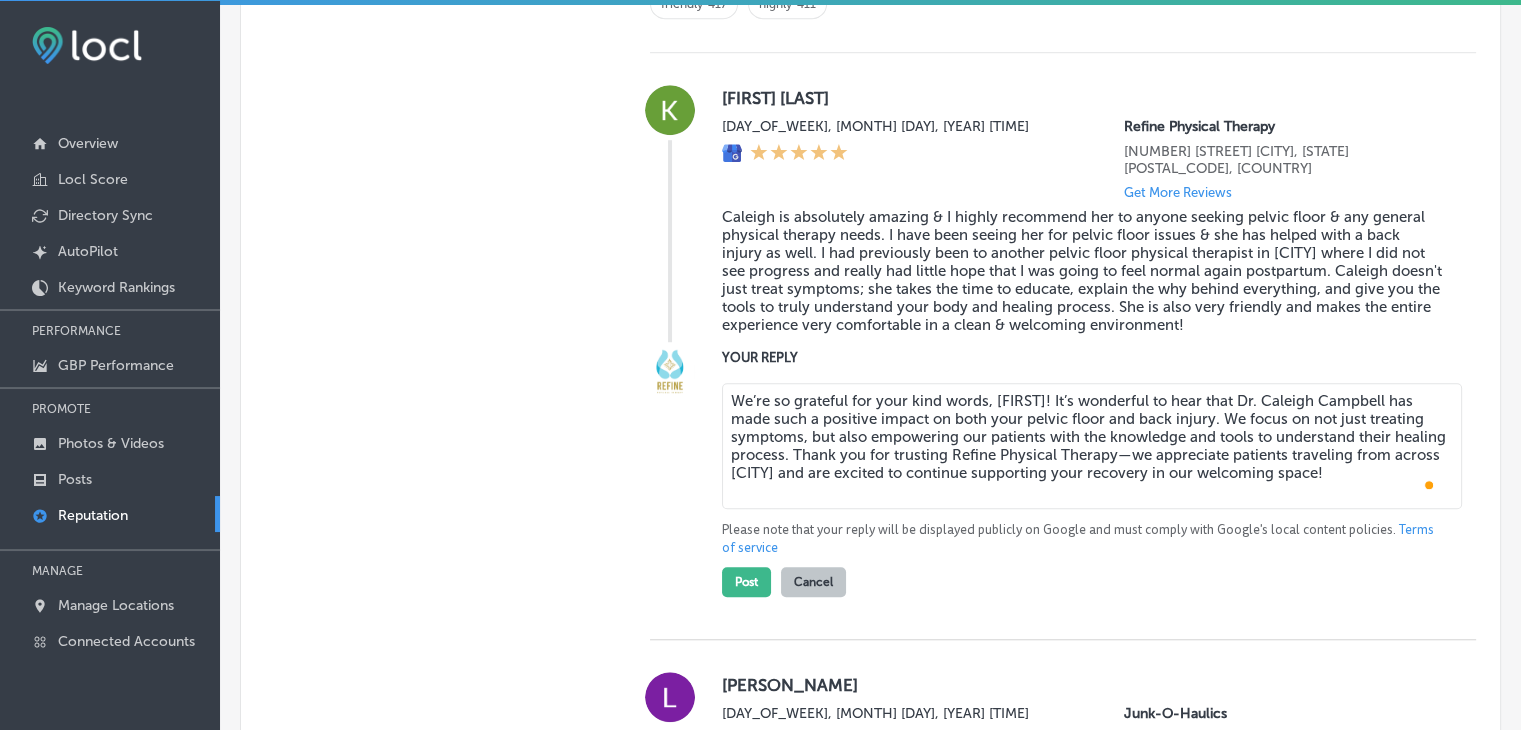 click on "We’re so grateful for your kind words, [FIRST]! It’s wonderful to hear that Dr. Caleigh Campbell has made such a positive impact on both your pelvic floor and back injury. We focus on not just treating symptoms, but also empowering our patients with the knowledge and tools to understand their healing process. Thank you for trusting Refine Physical Therapy—we appreciate patients traveling from across [CITY] and are excited to continue supporting your recovery in our welcoming space!" at bounding box center (1092, 446) 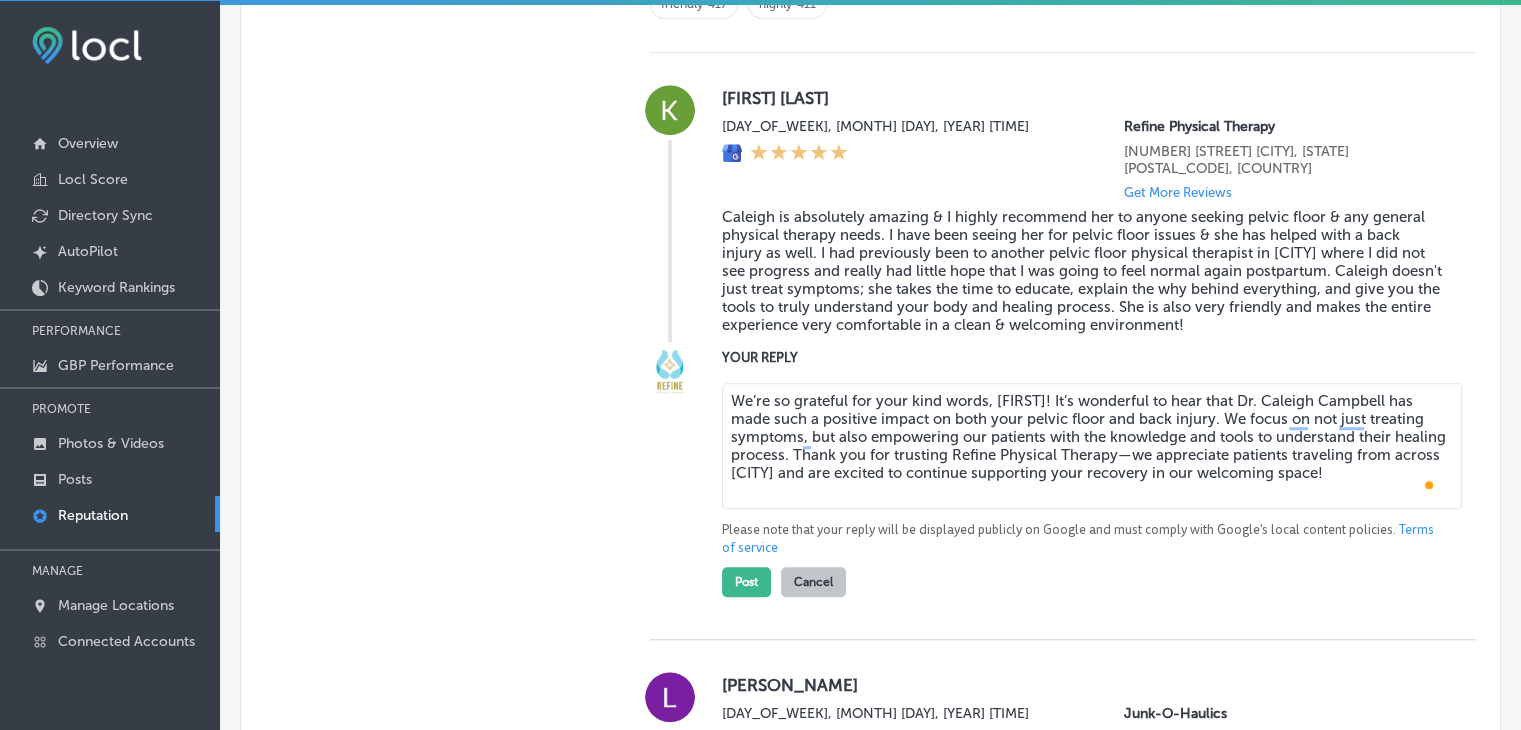 click on "We’re so grateful for your kind words, [FIRST]! It’s wonderful to hear that Dr. Caleigh Campbell has made such a positive impact on both your pelvic floor and back injury. We focus on not just treating symptoms, but also empowering our patients with the knowledge and tools to understand their healing process. Thank you for trusting Refine Physical Therapy—we appreciate patients traveling from across [CITY] and are excited to continue supporting your recovery in our welcoming space!" at bounding box center (1092, 446) 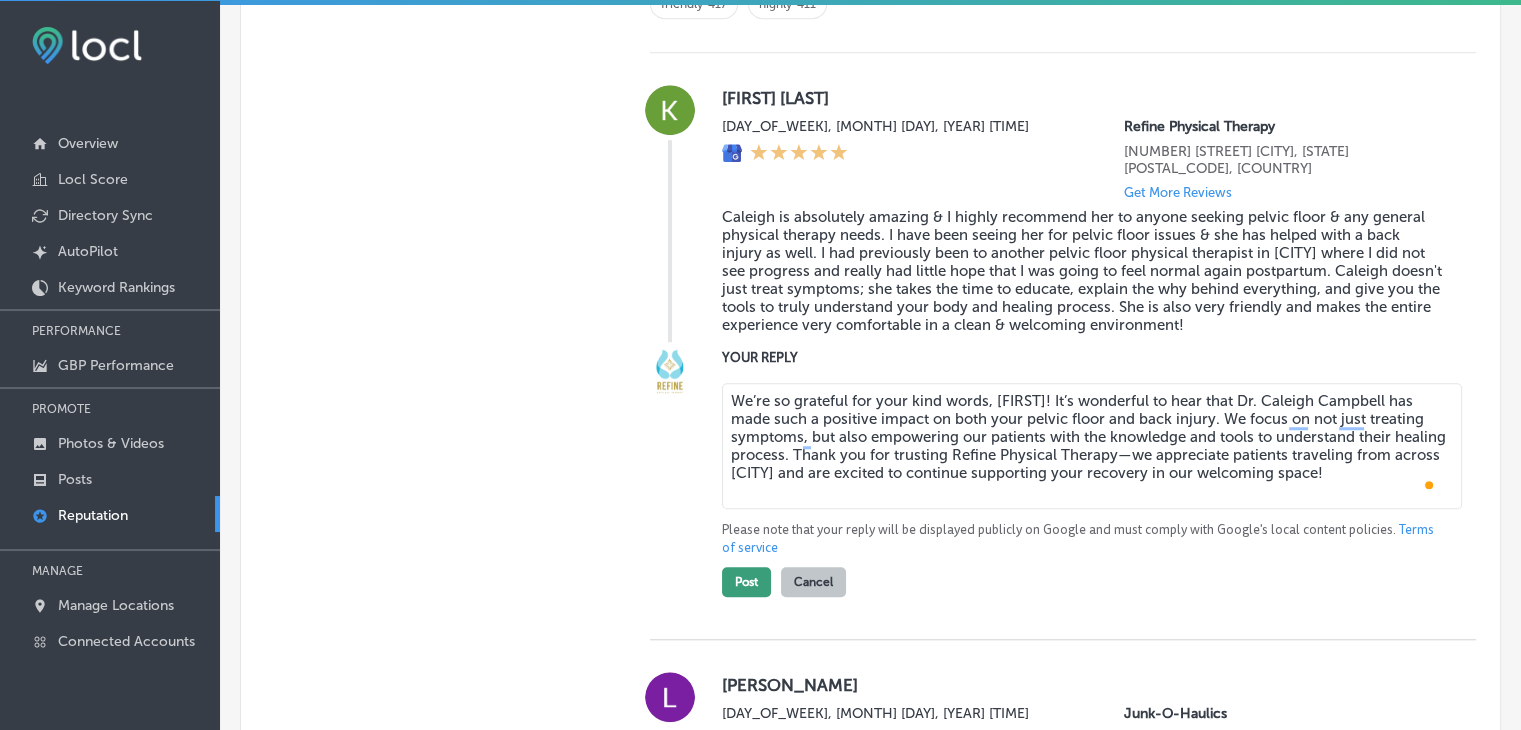 click on "Post" at bounding box center (746, 582) 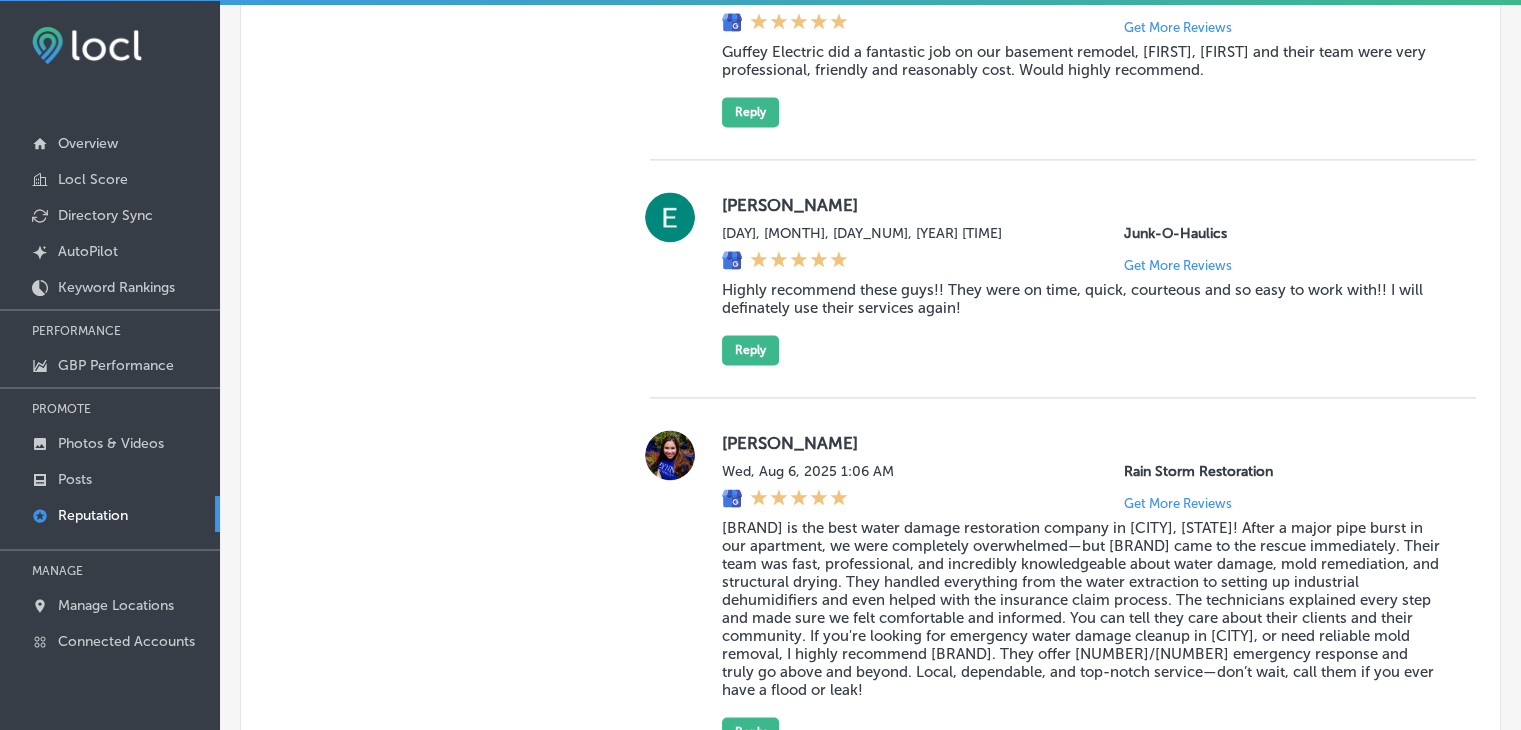 scroll, scrollTop: 3008, scrollLeft: 0, axis: vertical 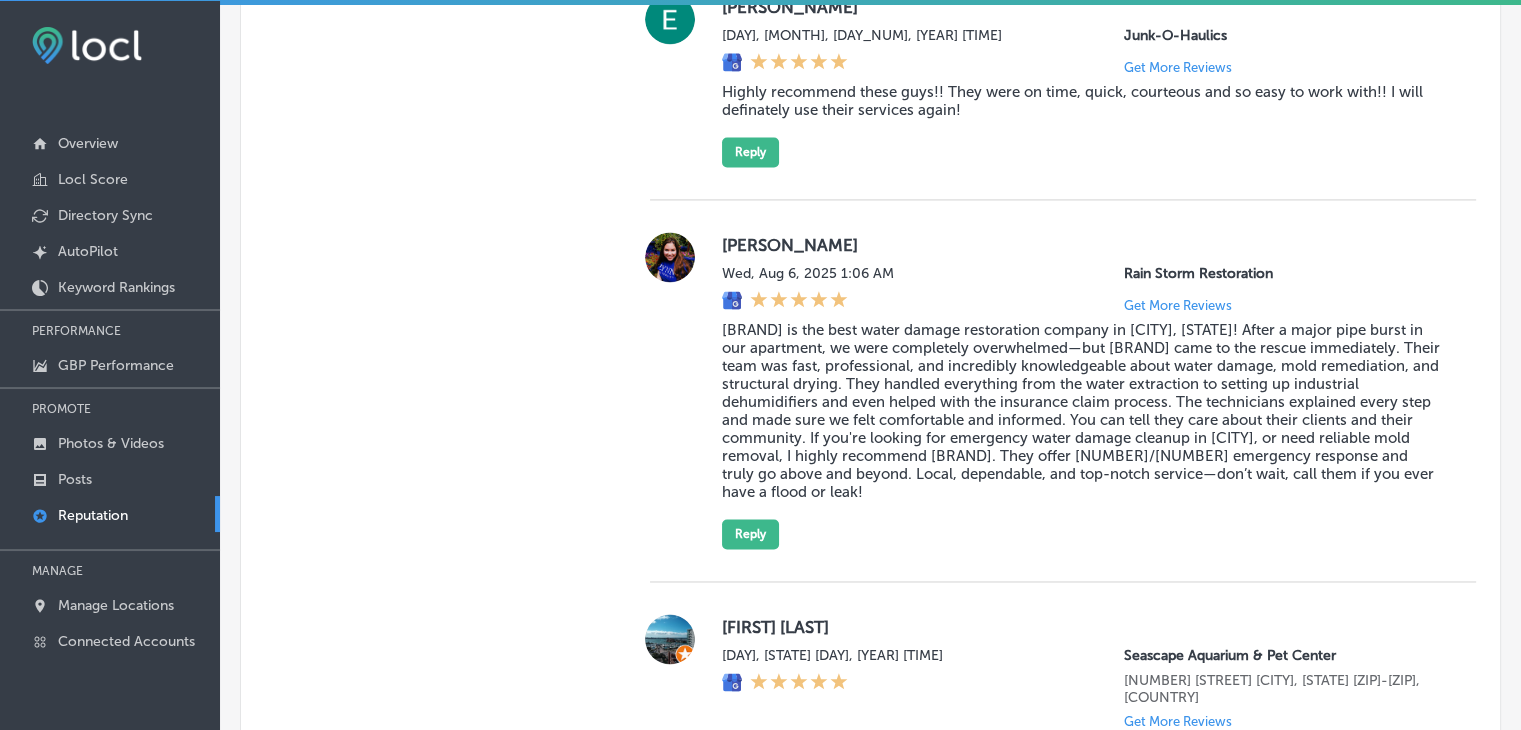 type on "x" 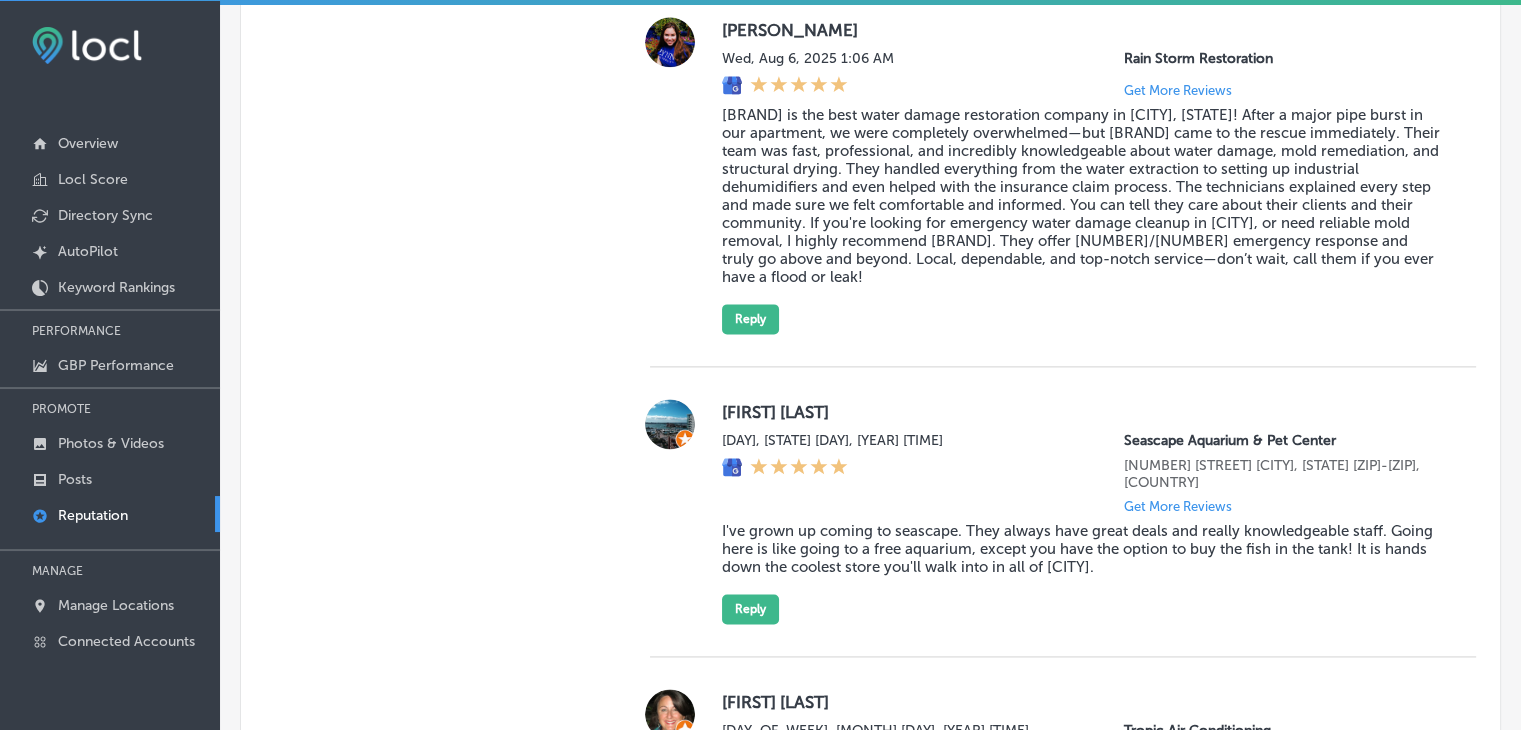 scroll, scrollTop: 2608, scrollLeft: 0, axis: vertical 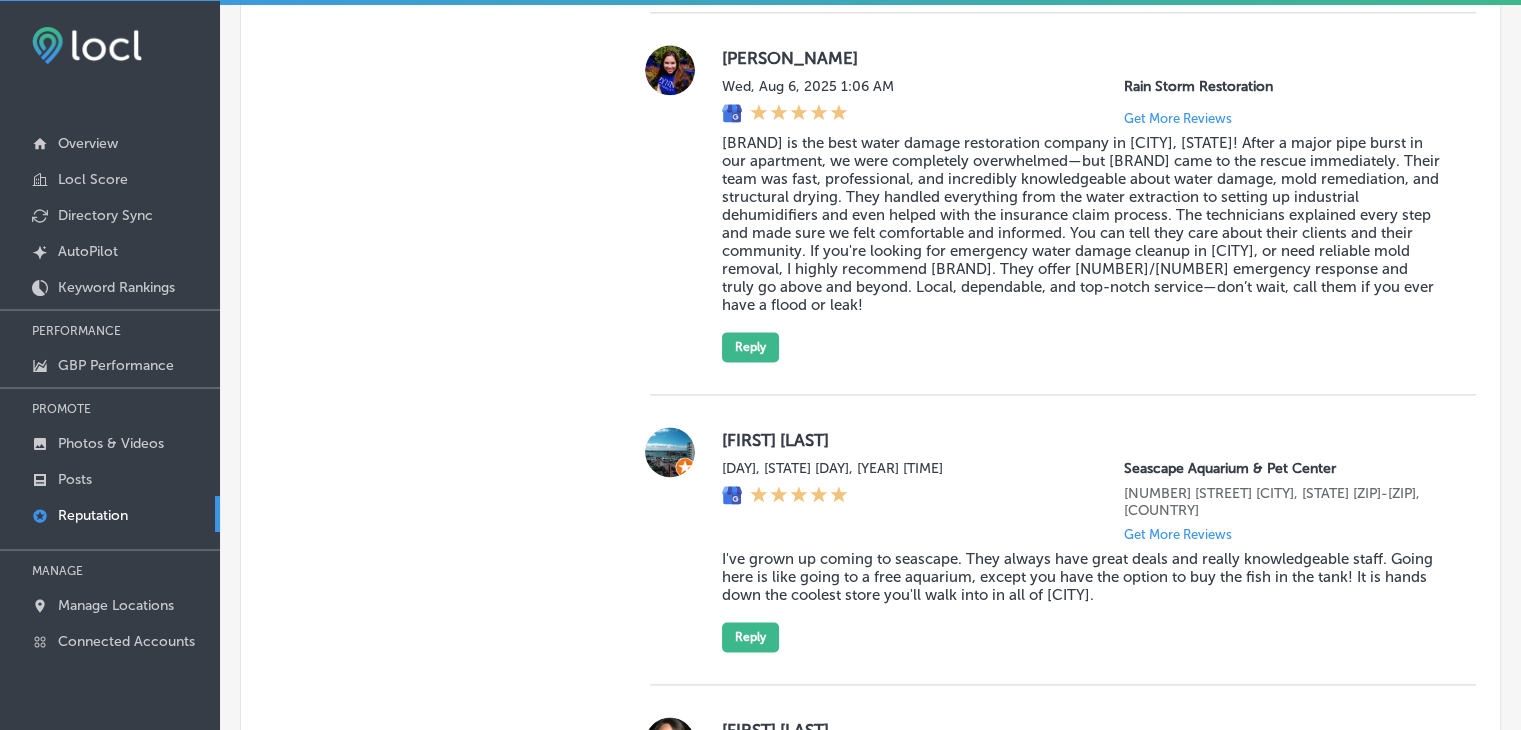 drag, startPoint x: 720, startPoint y: 85, endPoint x: 1179, endPoint y: 333, distance: 521.7135 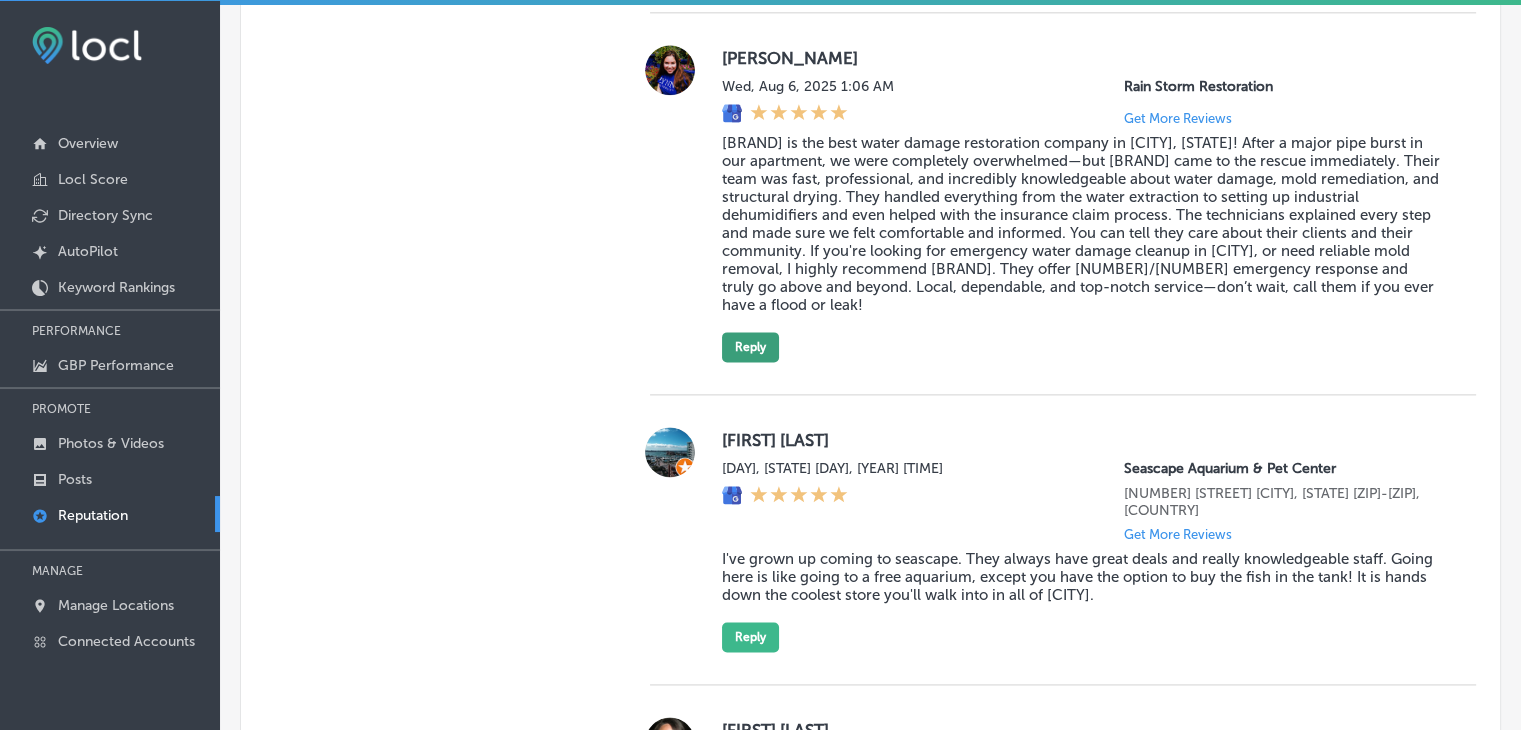 click on "Reply" at bounding box center (750, 347) 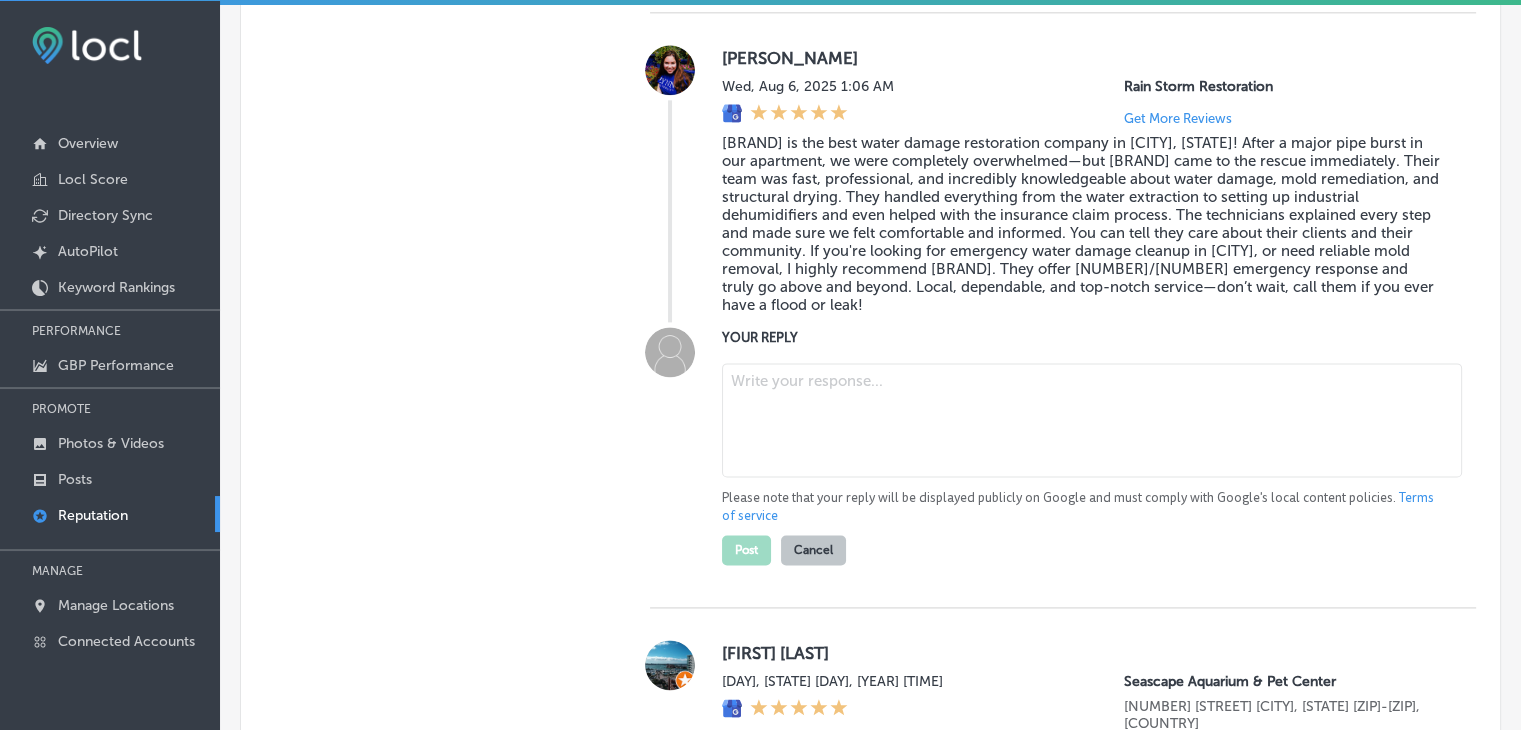 click at bounding box center (1092, 420) 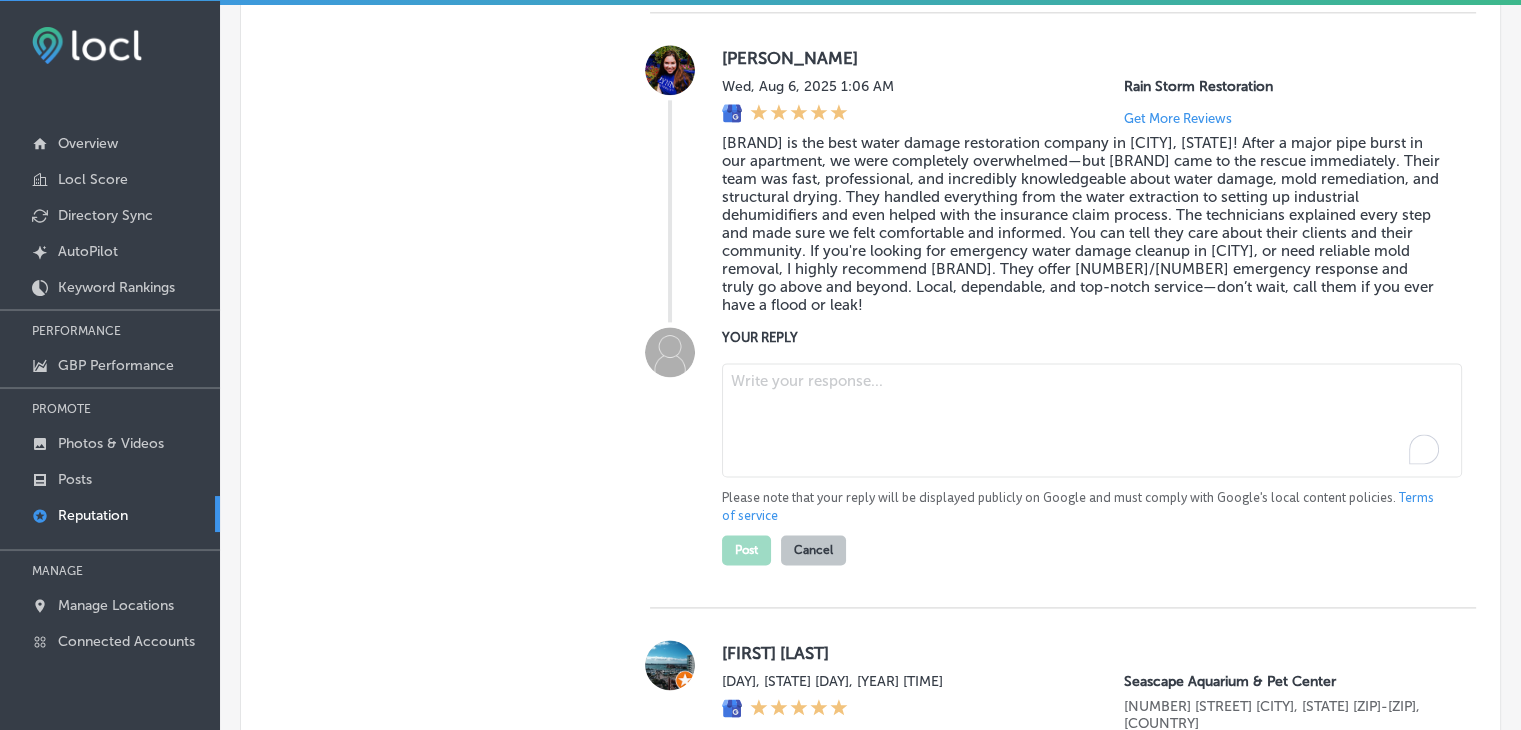 paste on "Thank you, [PERSON_NAME], for the amazing review! We're so glad we could help during such a stressful situation. At [BUSINESS_NAME], we take pride in providing fast, professional, and reliable water damage restoration and mold remediation services throughout [CITY]. We're here 24/7, and we appreciate your trust and recommendation. Don't hesitate to reach out again if you need us!" 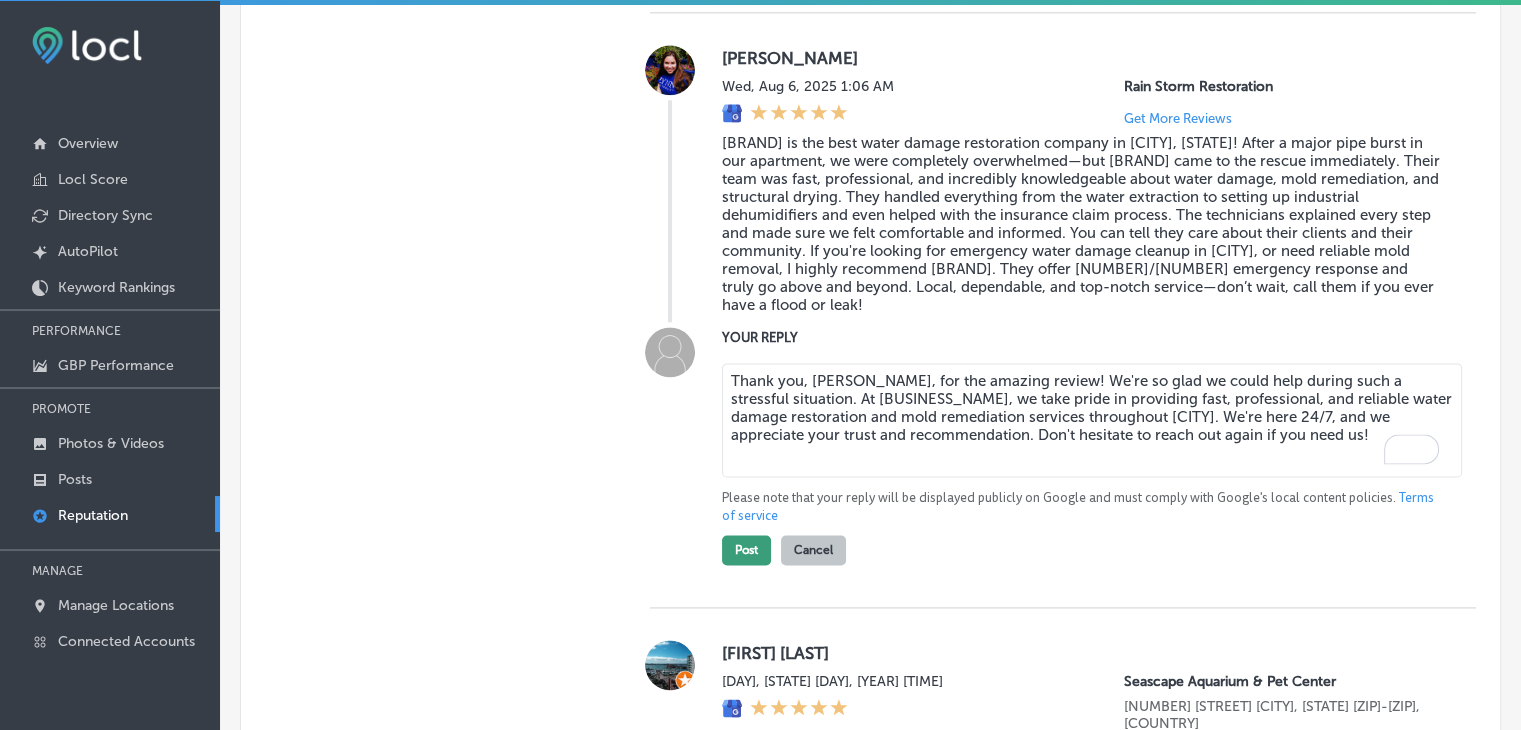 type on "Thank you, [PERSON_NAME], for the amazing review! We're so glad we could help during such a stressful situation. At [BUSINESS_NAME], we take pride in providing fast, professional, and reliable water damage restoration and mold remediation services throughout [CITY]. We're here 24/7, and we appreciate your trust and recommendation. Don't hesitate to reach out again if you need us!" 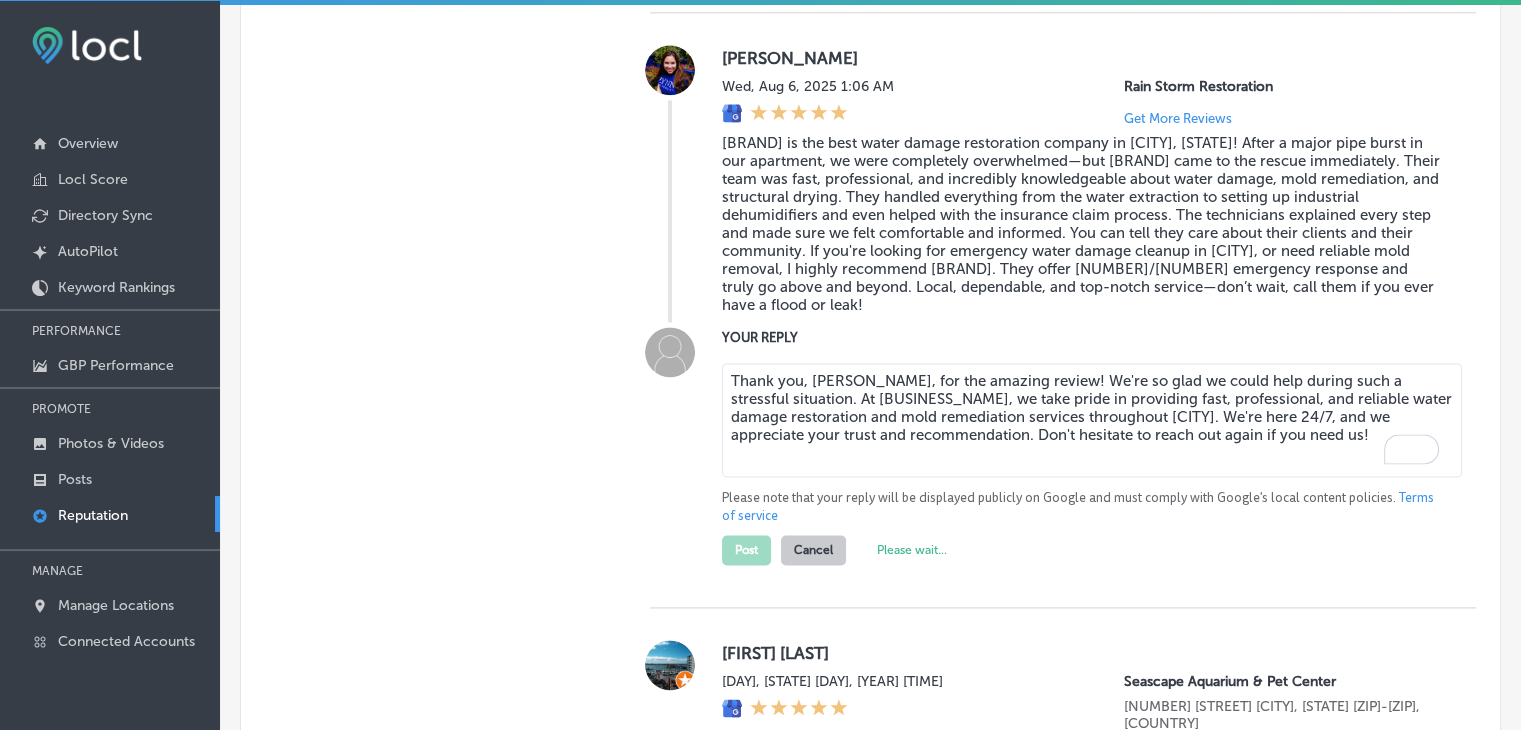 type on "x" 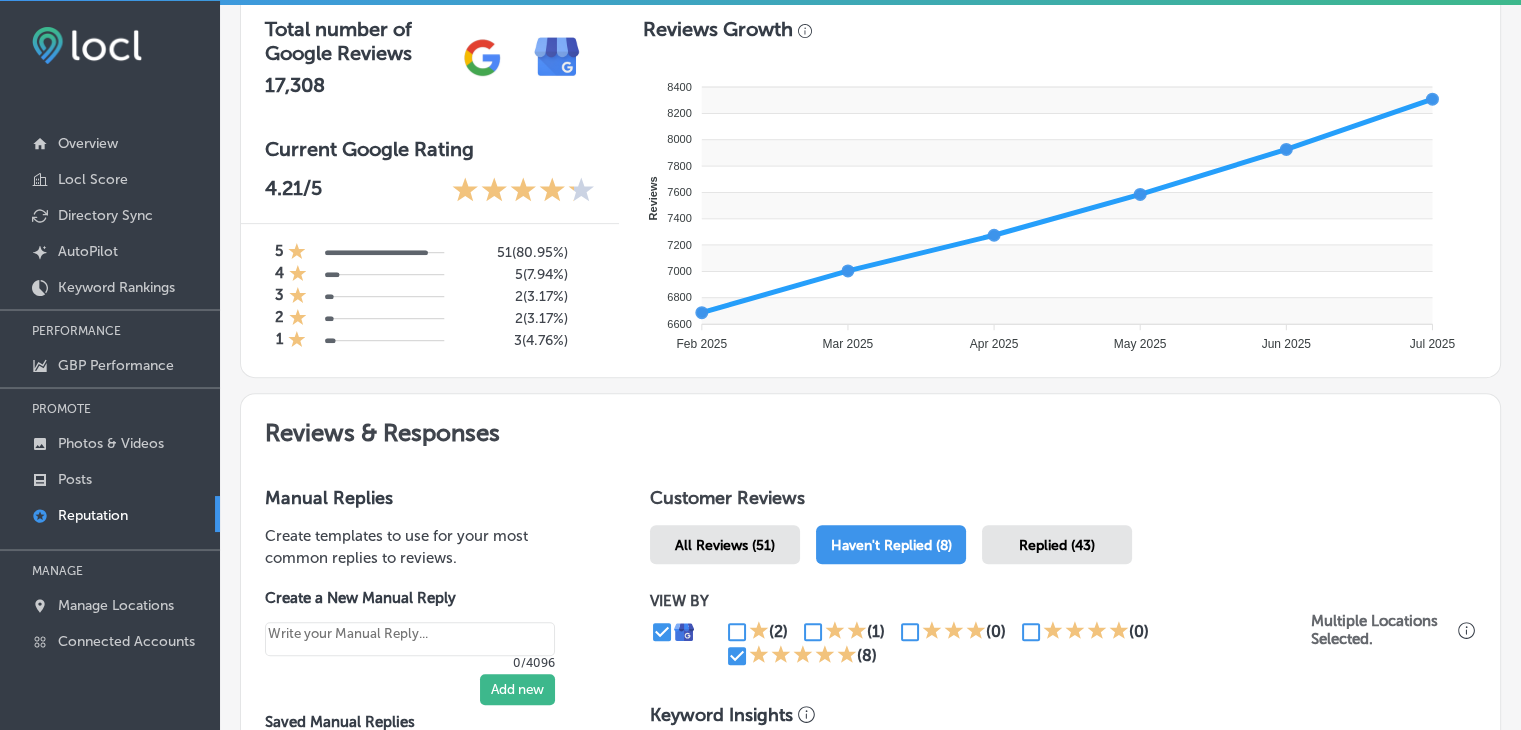 scroll, scrollTop: 548, scrollLeft: 0, axis: vertical 